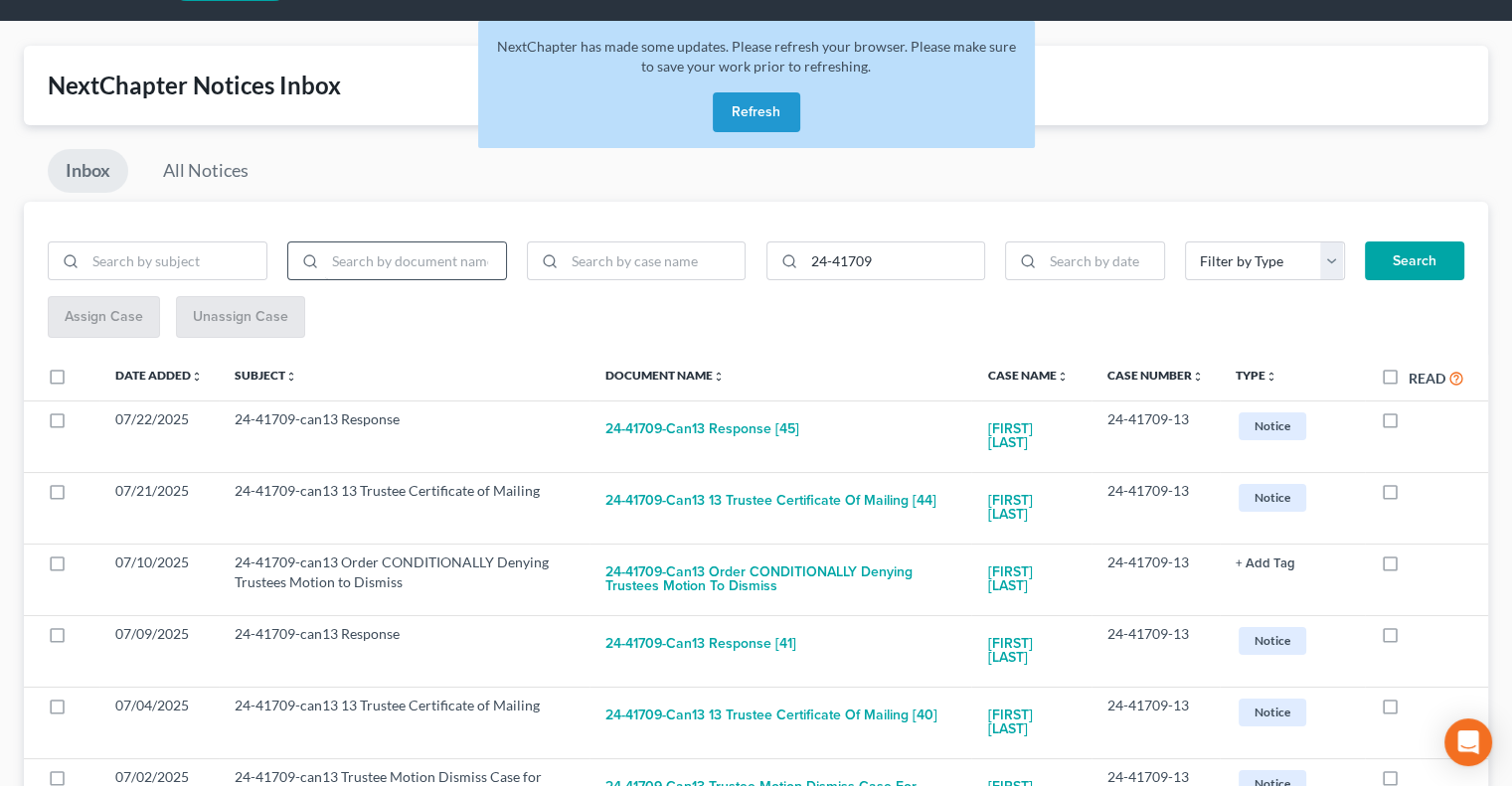 scroll, scrollTop: 0, scrollLeft: 0, axis: both 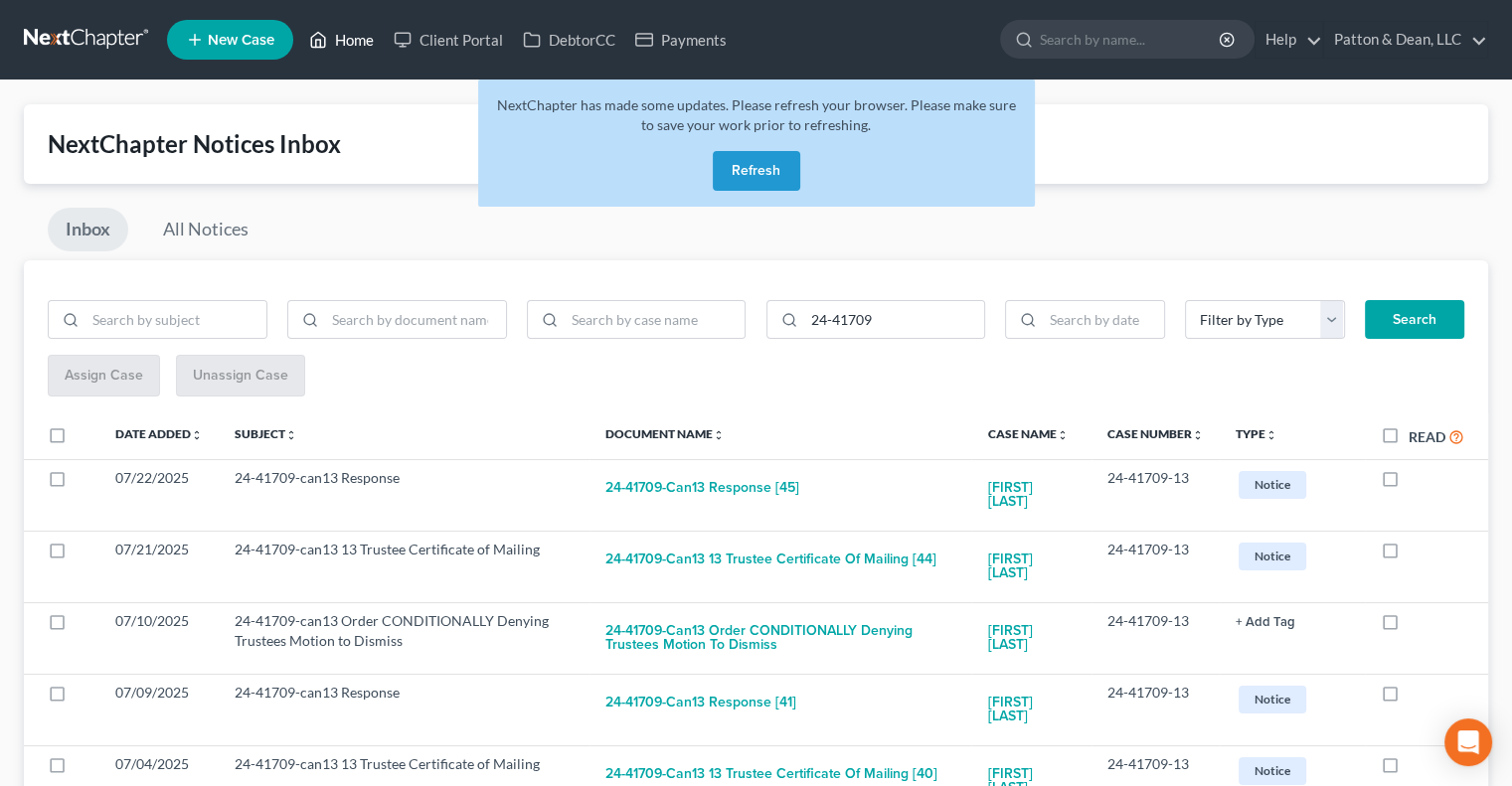 click on "Home" at bounding box center (341, 40) 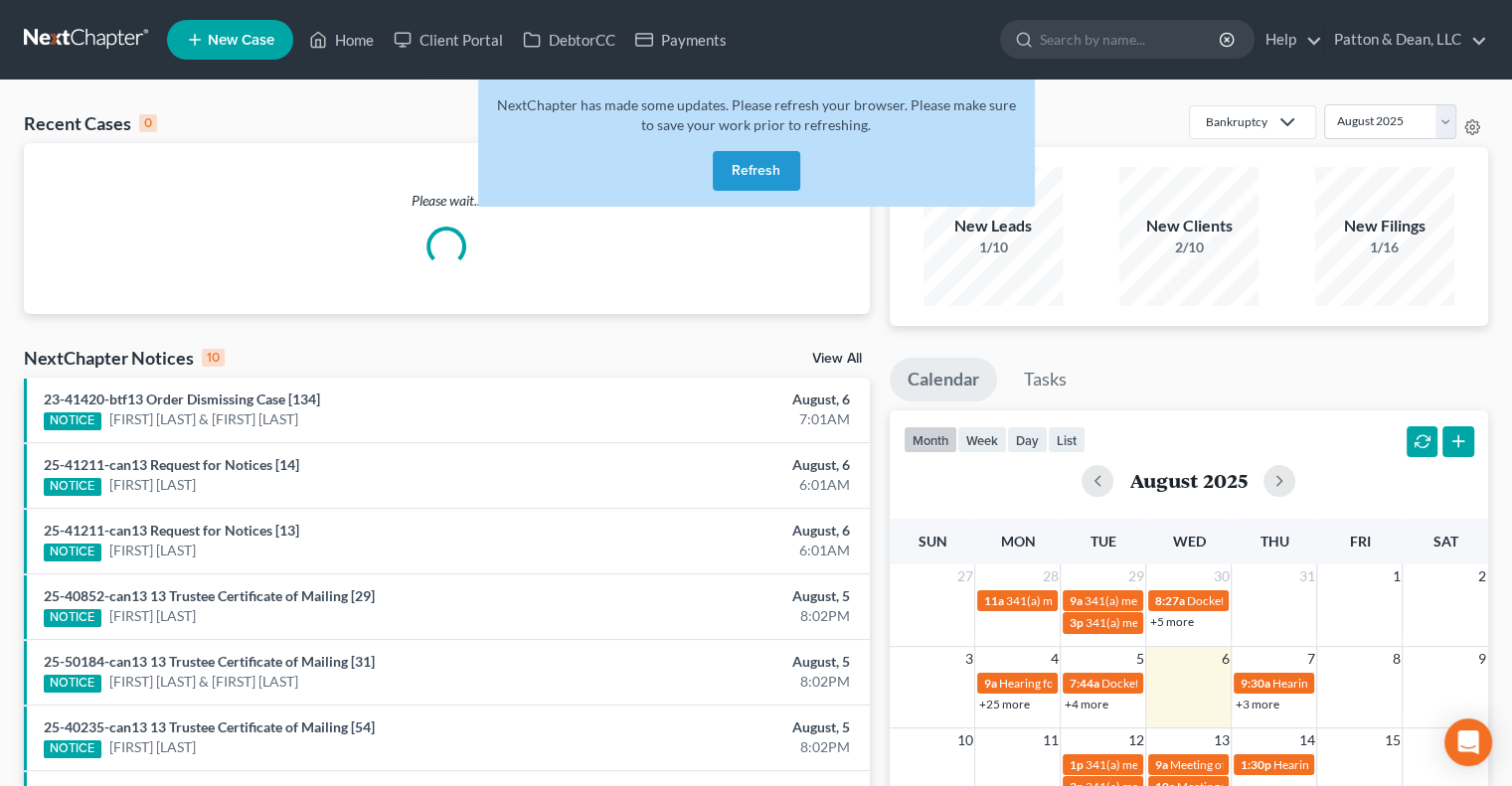 click on "Refresh" at bounding box center [756, 171] 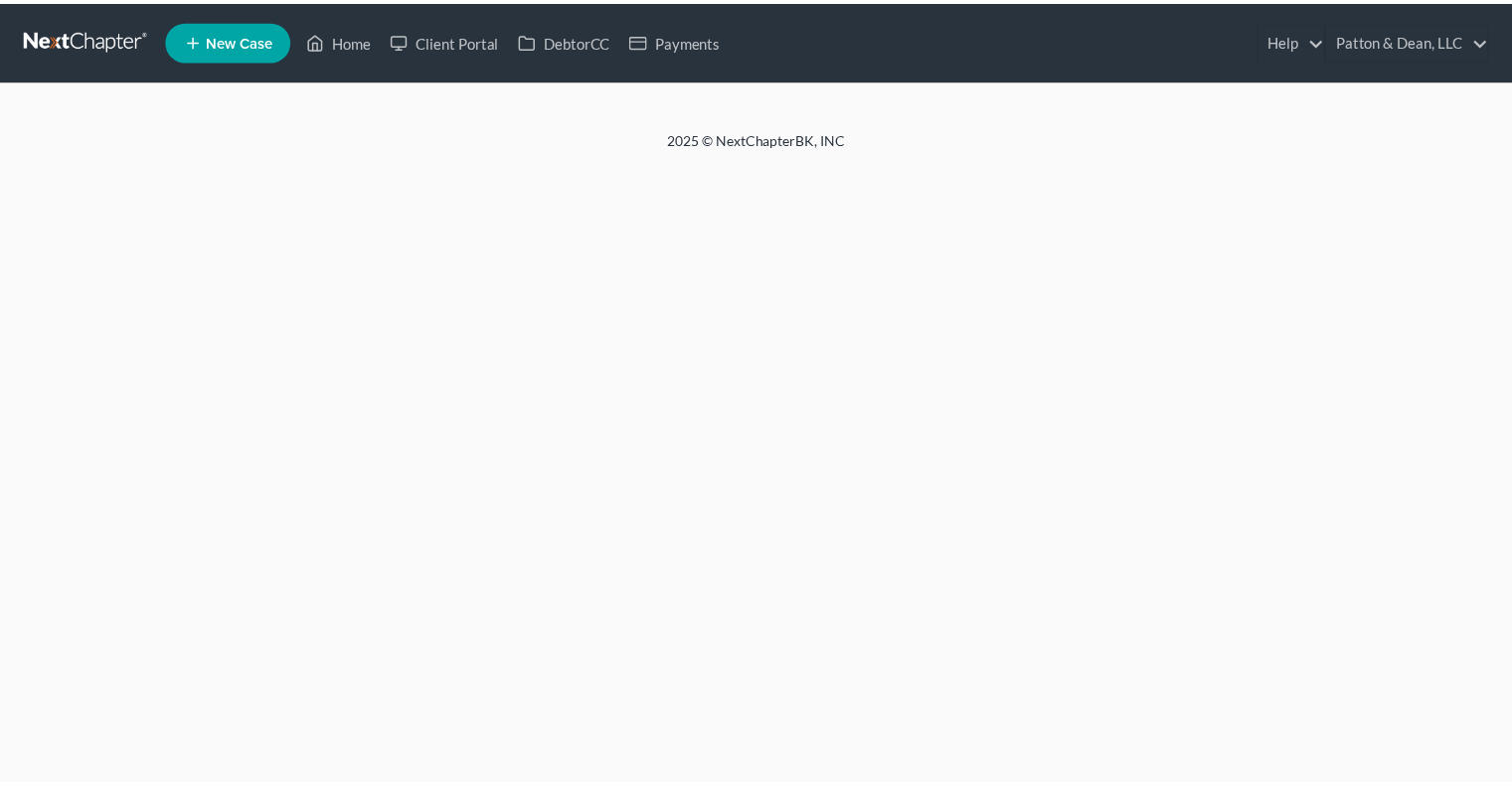 scroll, scrollTop: 0, scrollLeft: 0, axis: both 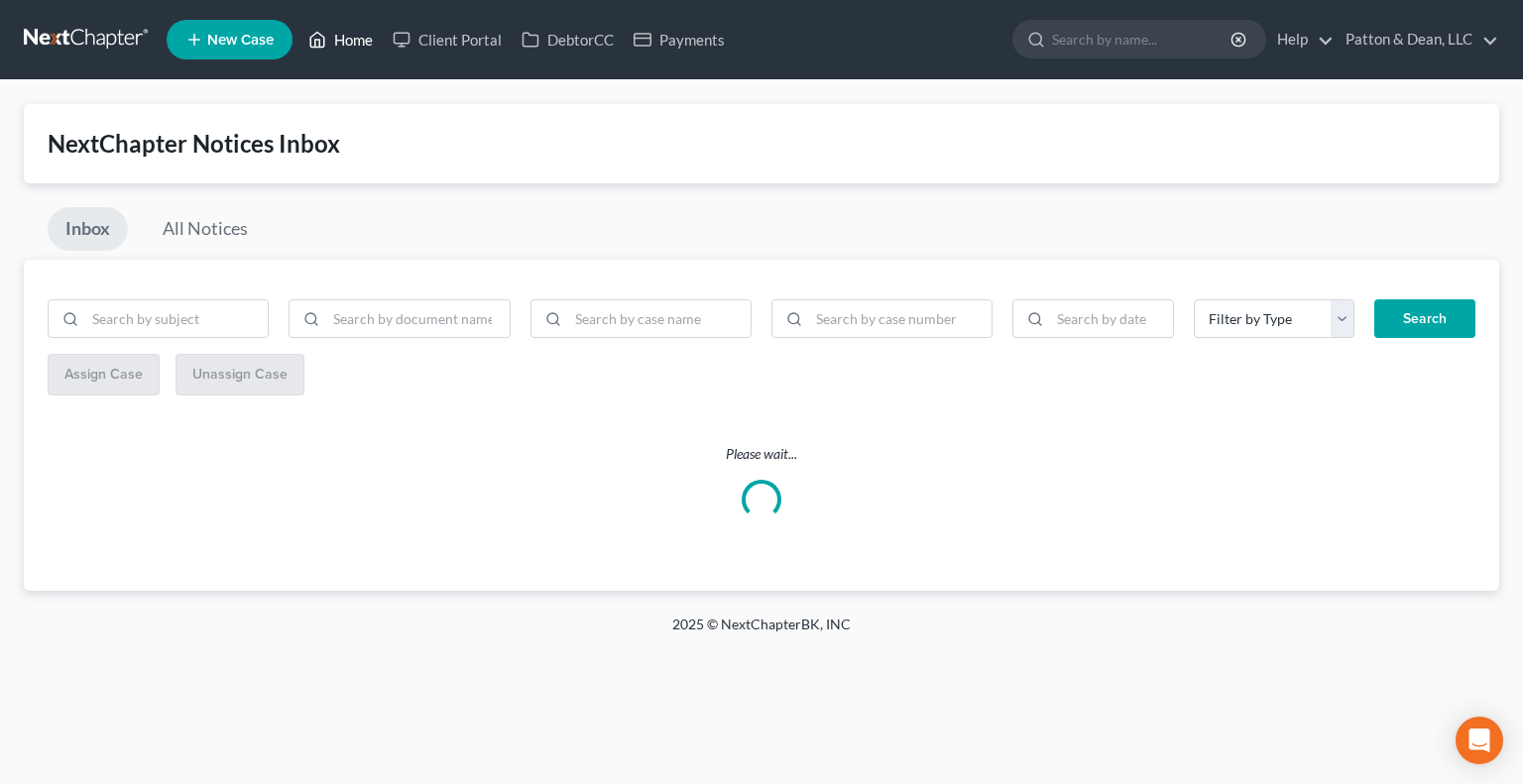 click on "Home" at bounding box center [340, 40] 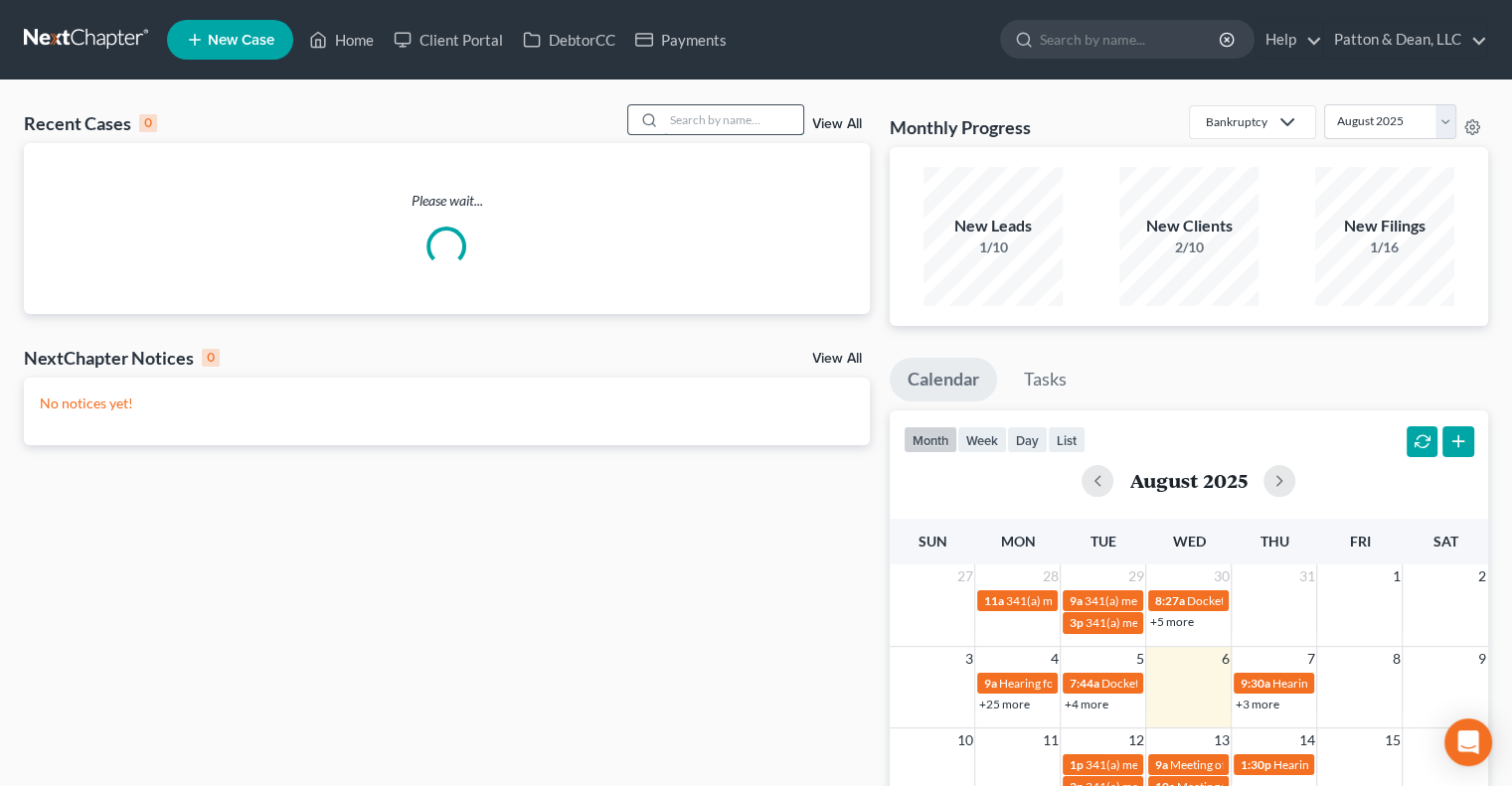 click at bounding box center [734, 119] 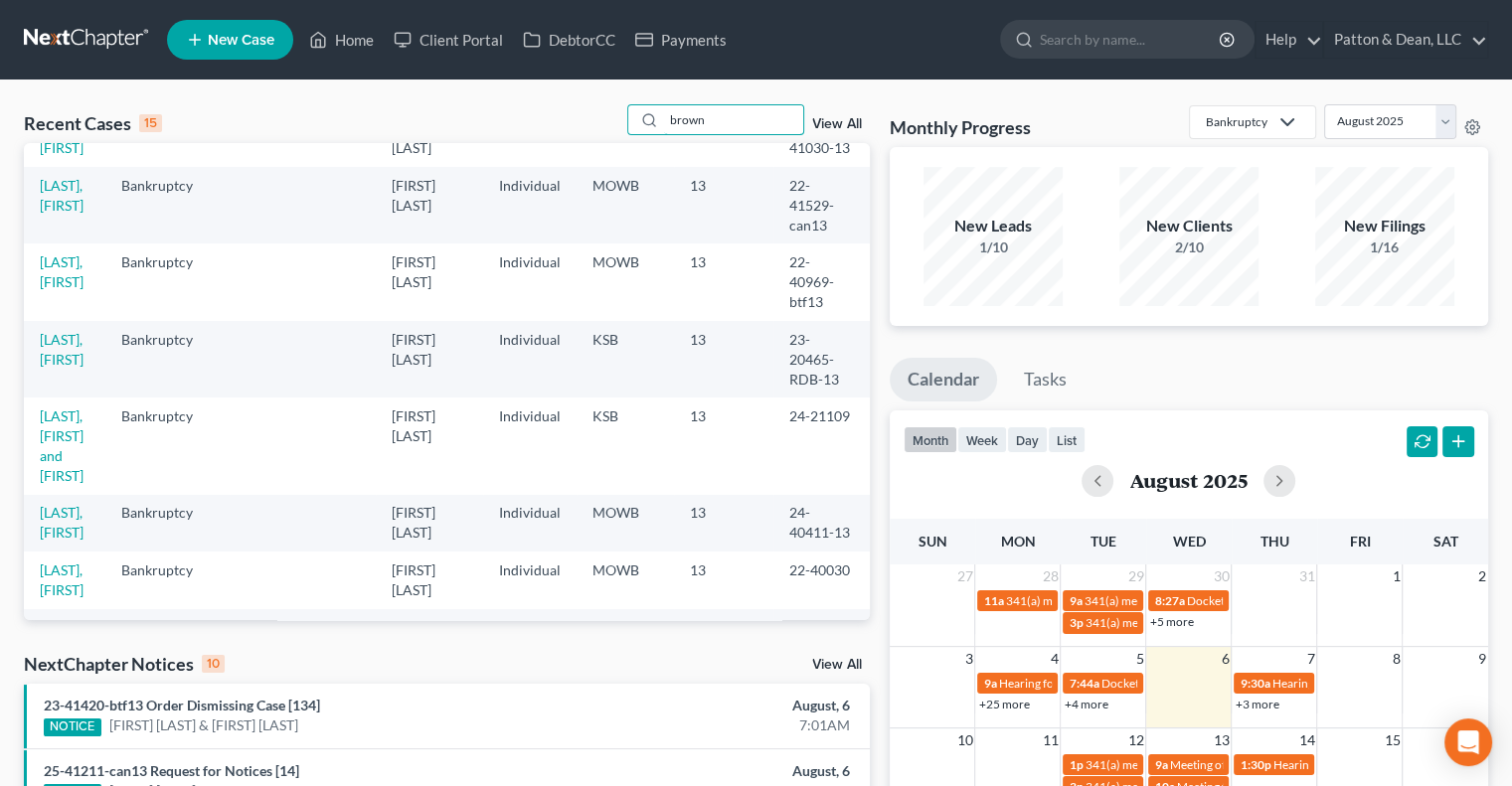 scroll, scrollTop: 298, scrollLeft: 0, axis: vertical 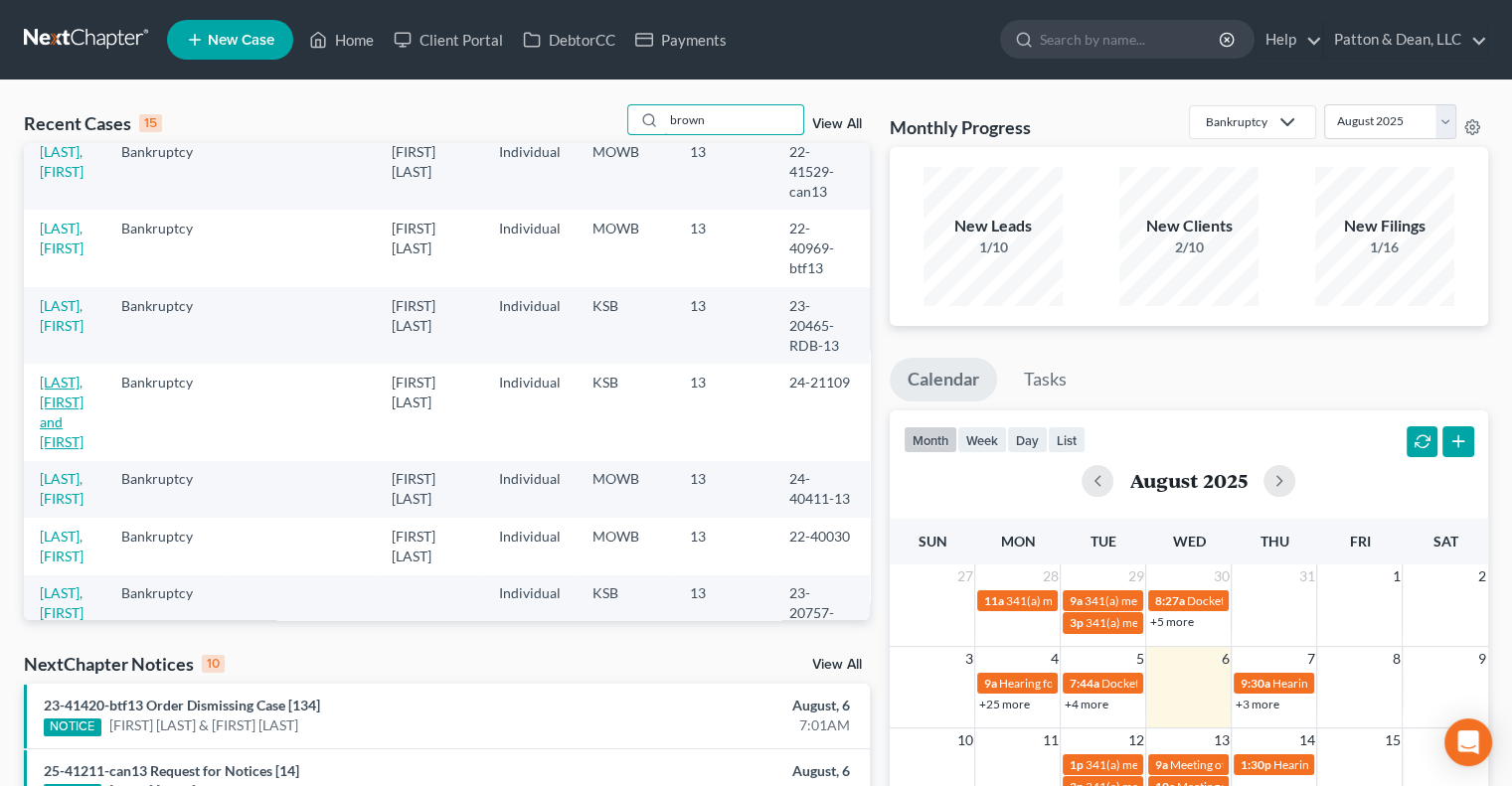 type on "brown" 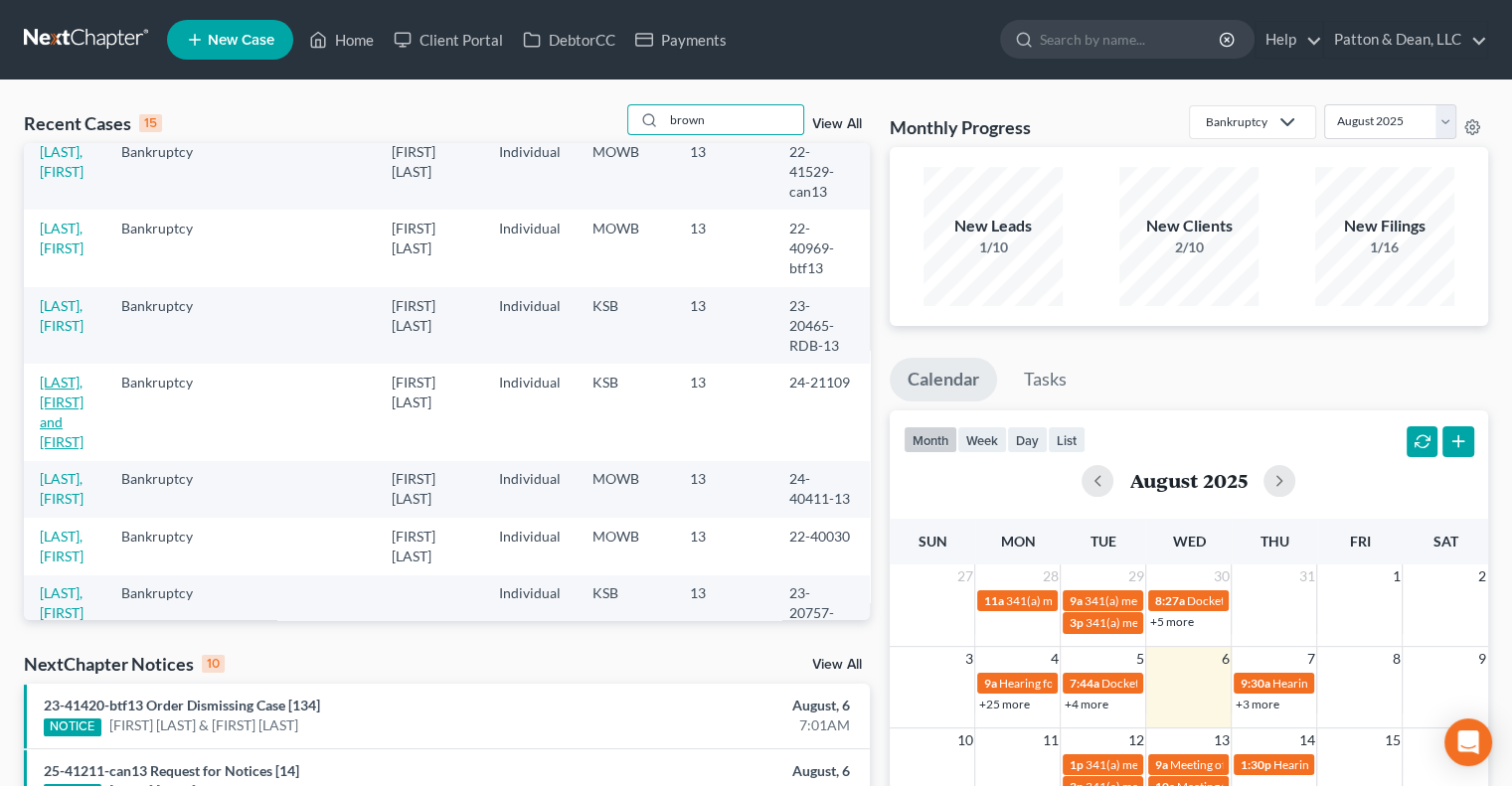 click on "[LAST], [FIRST] and [FIRST]" at bounding box center [62, 411] 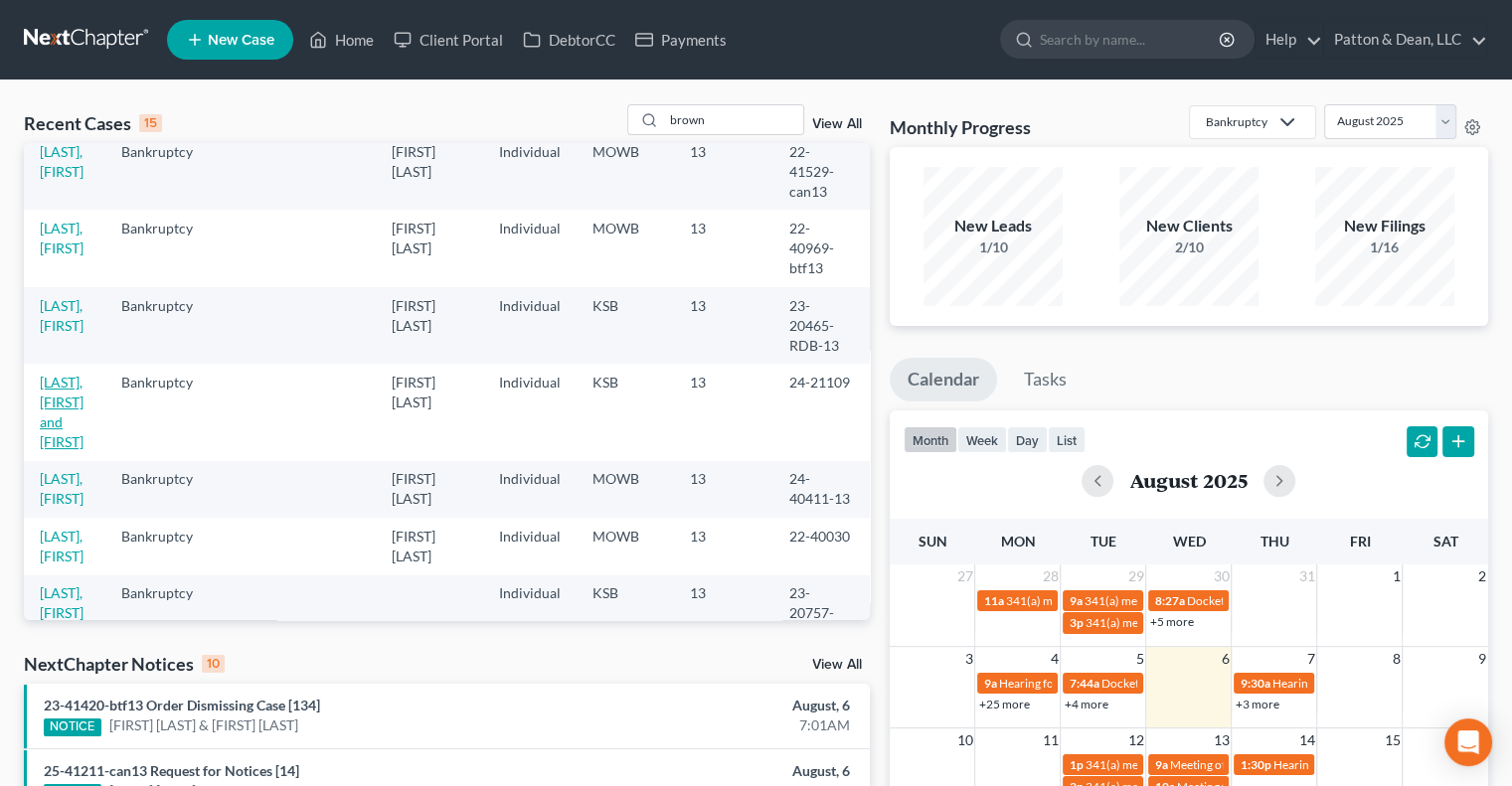 select on "1" 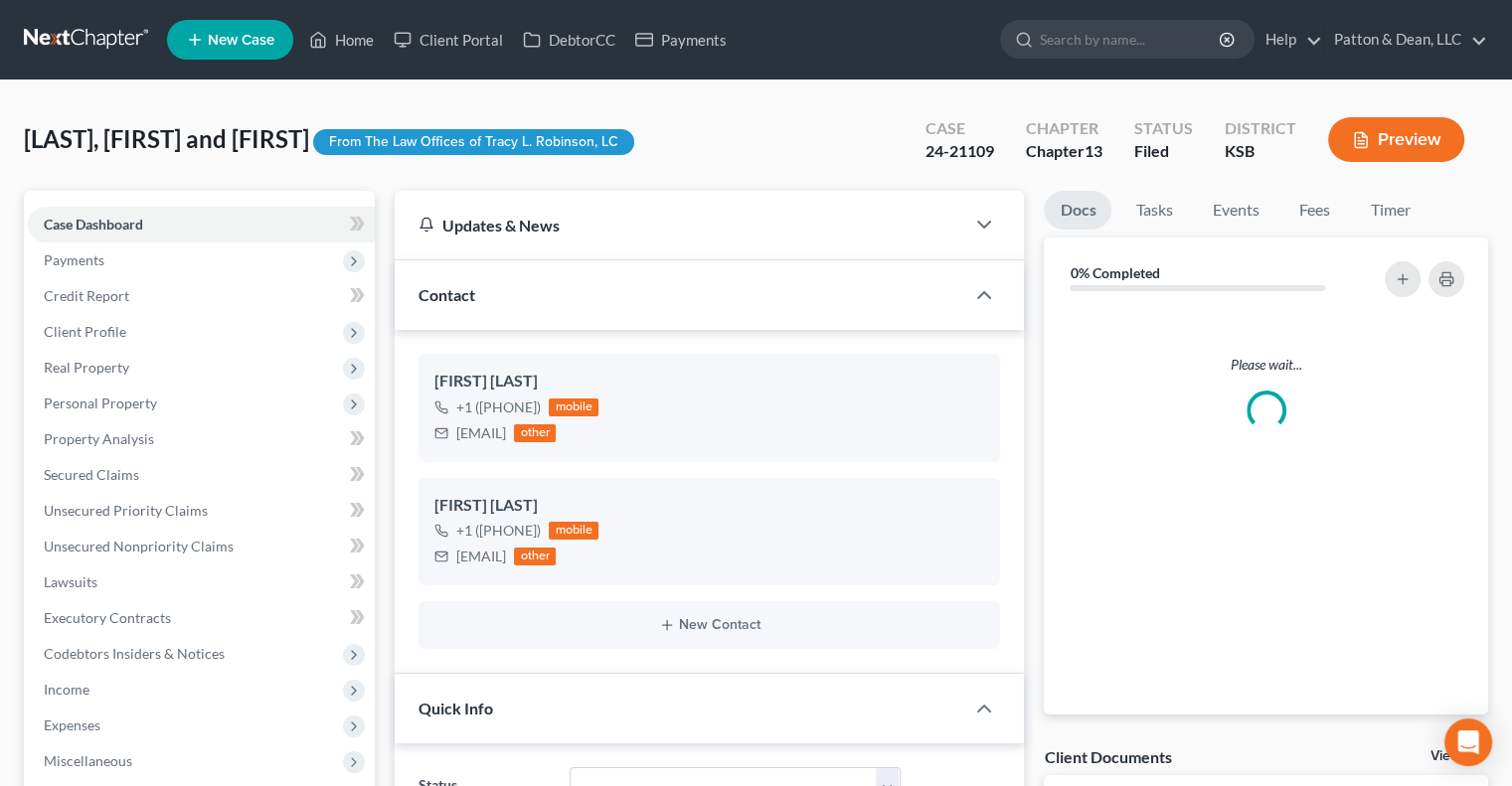 scroll, scrollTop: 781, scrollLeft: 0, axis: vertical 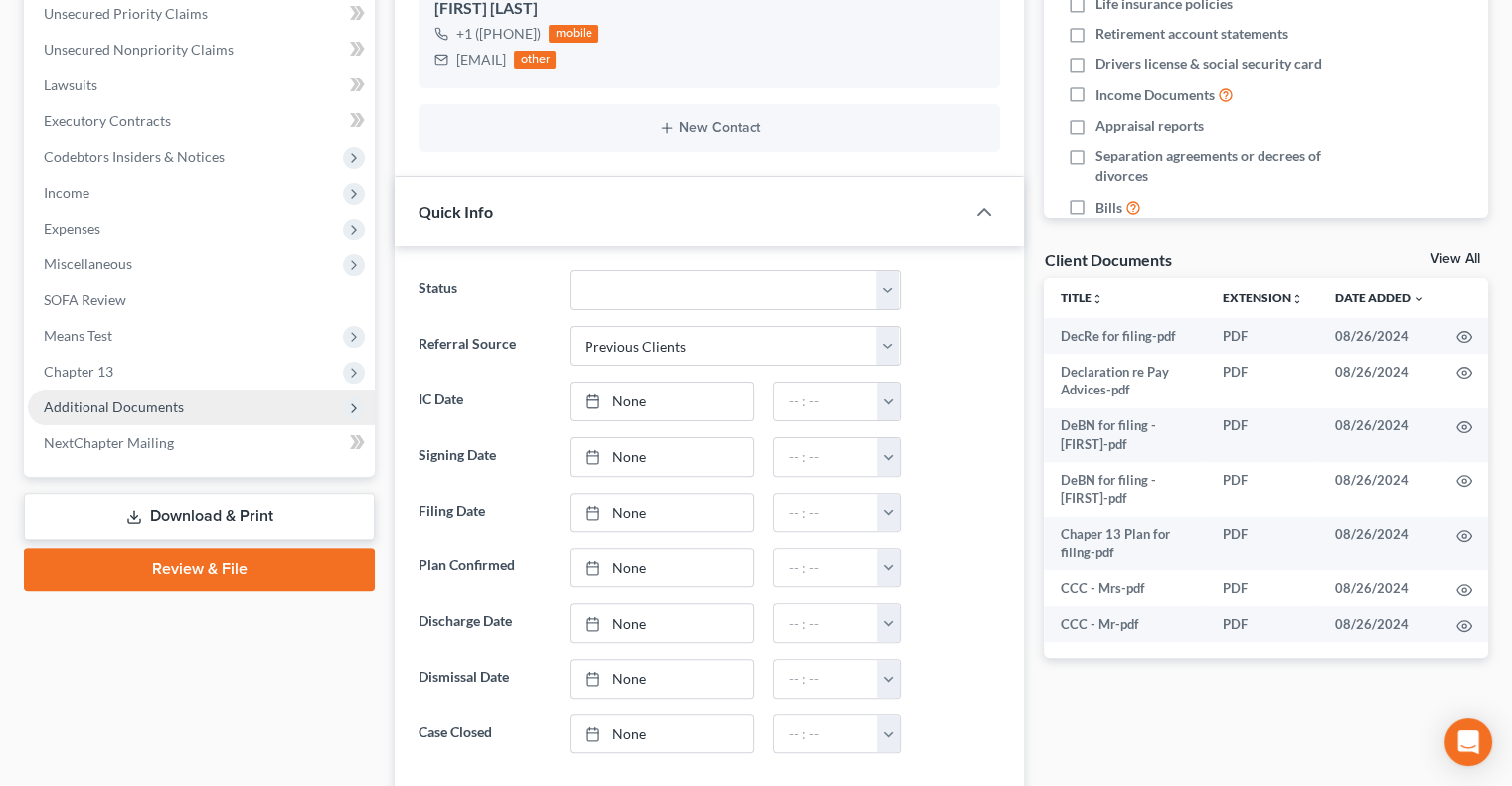 click on "Additional Documents" at bounding box center (201, 407) 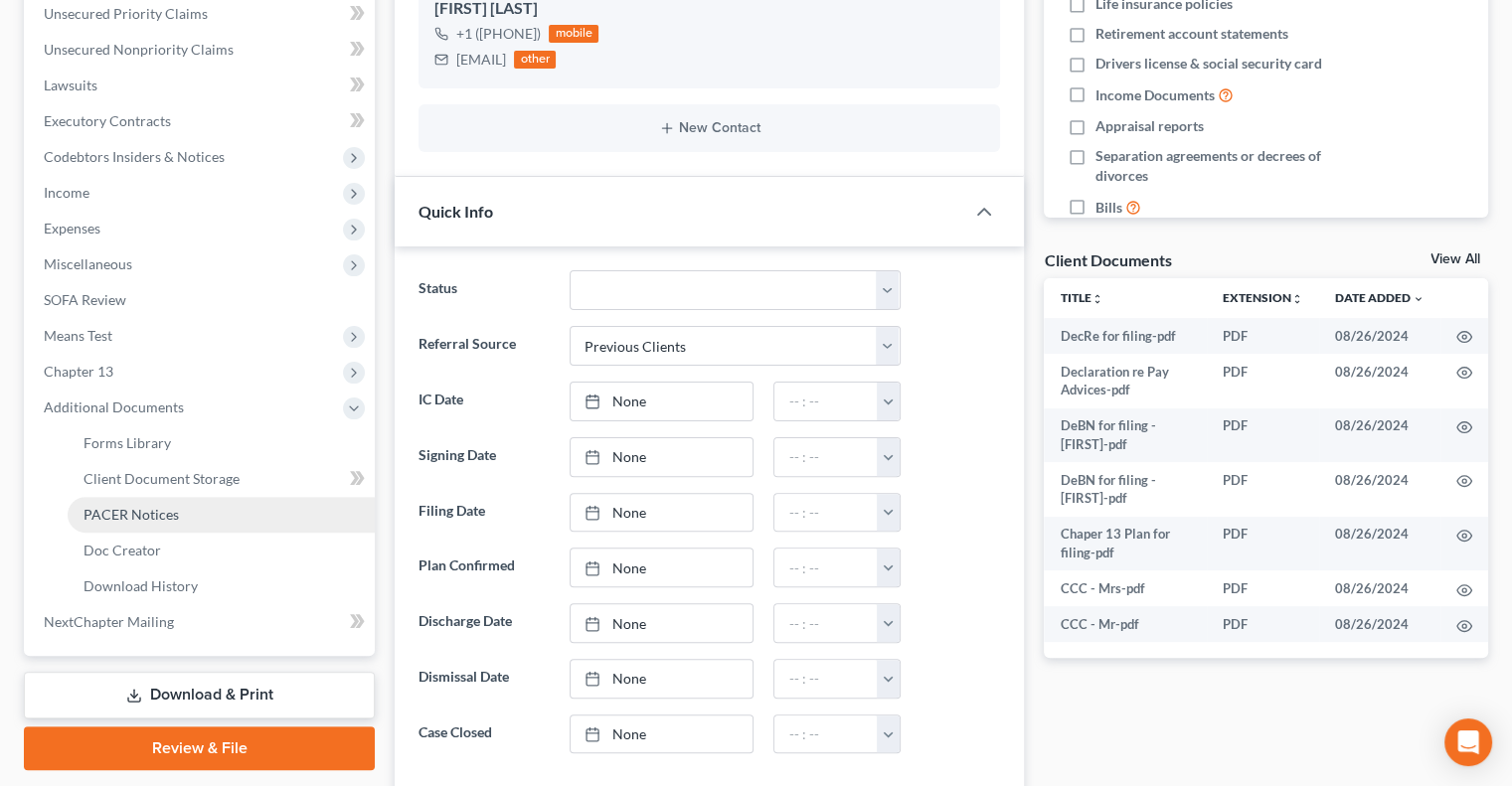 click on "PACER Notices" at bounding box center (131, 514) 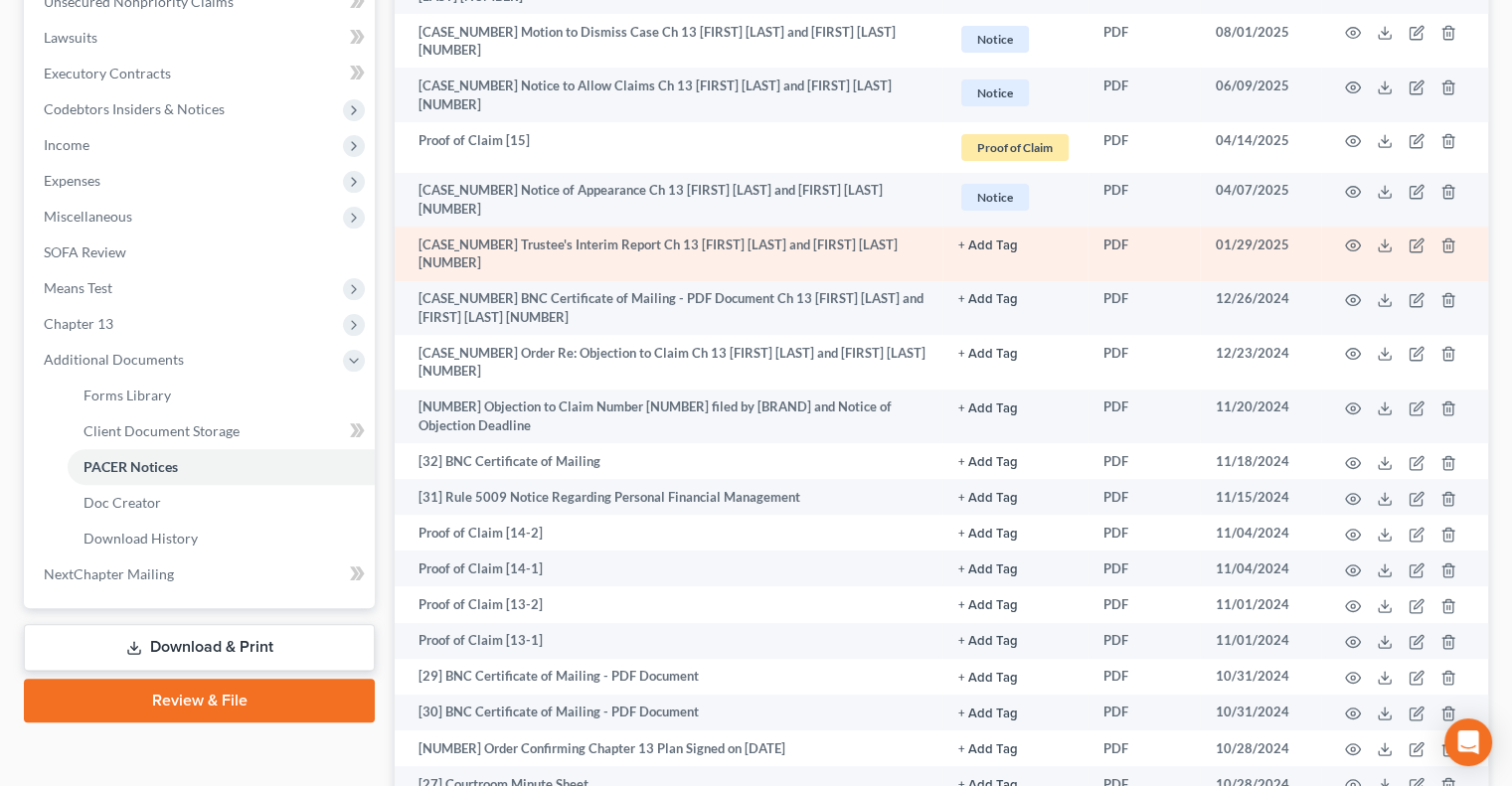 scroll, scrollTop: 0, scrollLeft: 0, axis: both 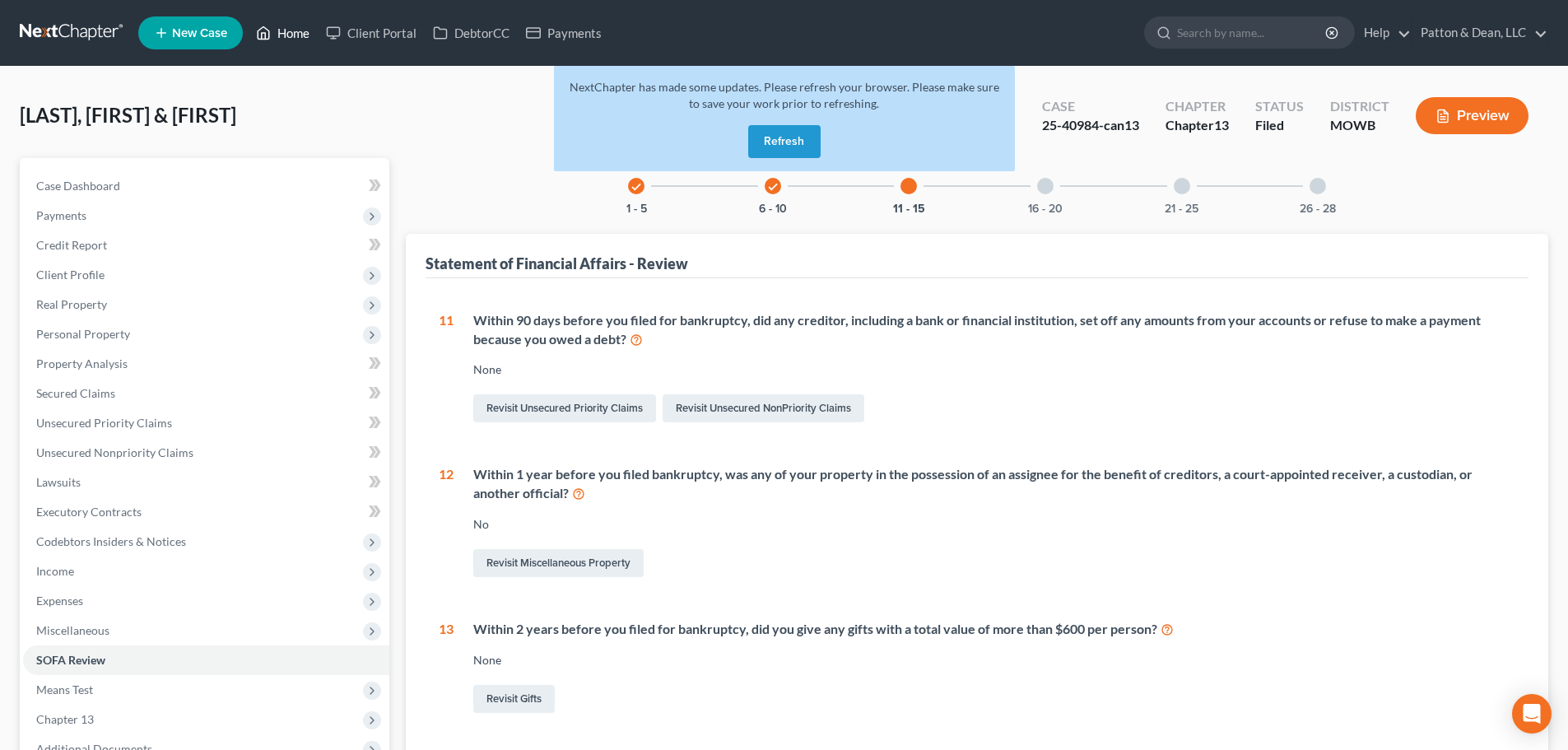 click on "Home" at bounding box center (282, 33) 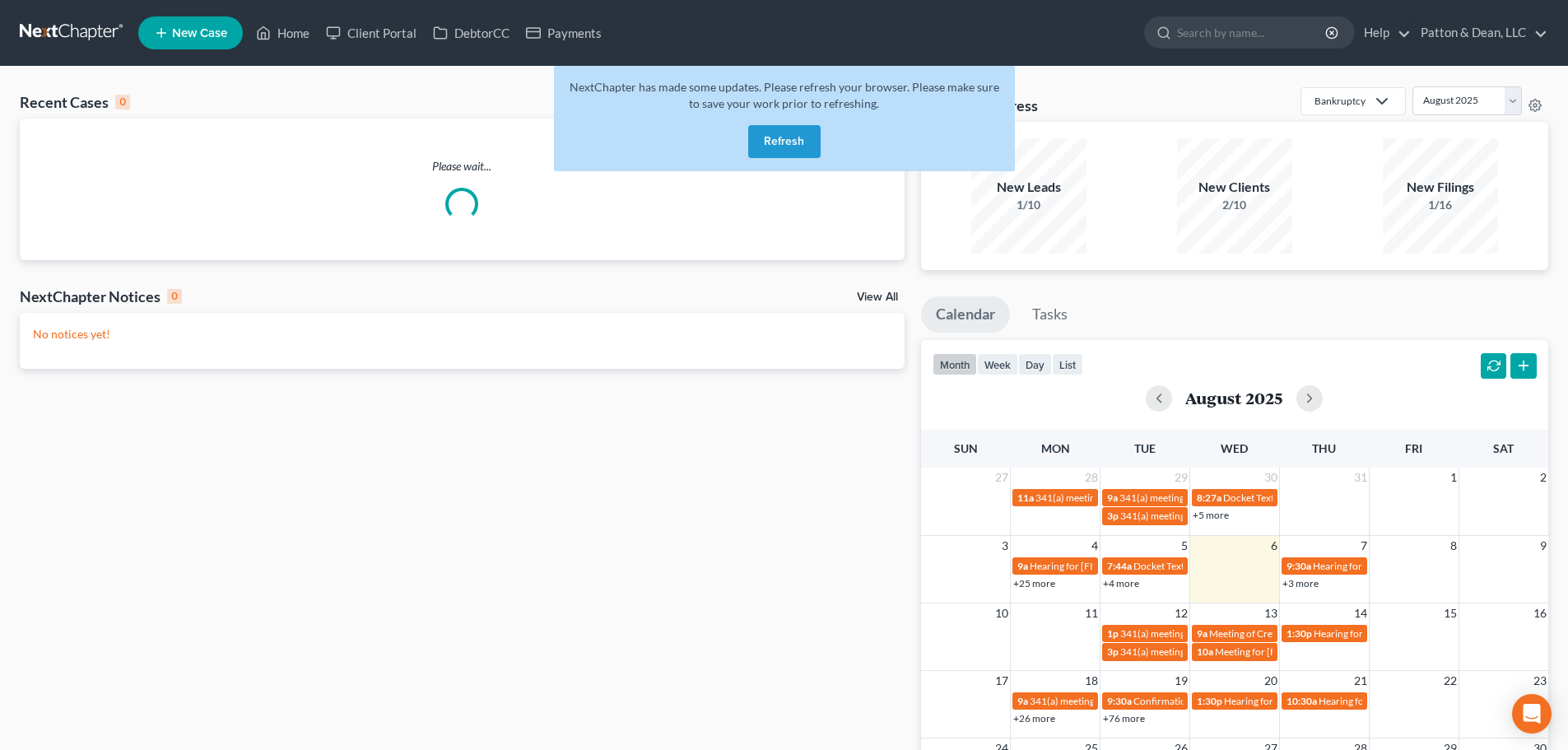 click on "Refresh" at bounding box center [784, 142] 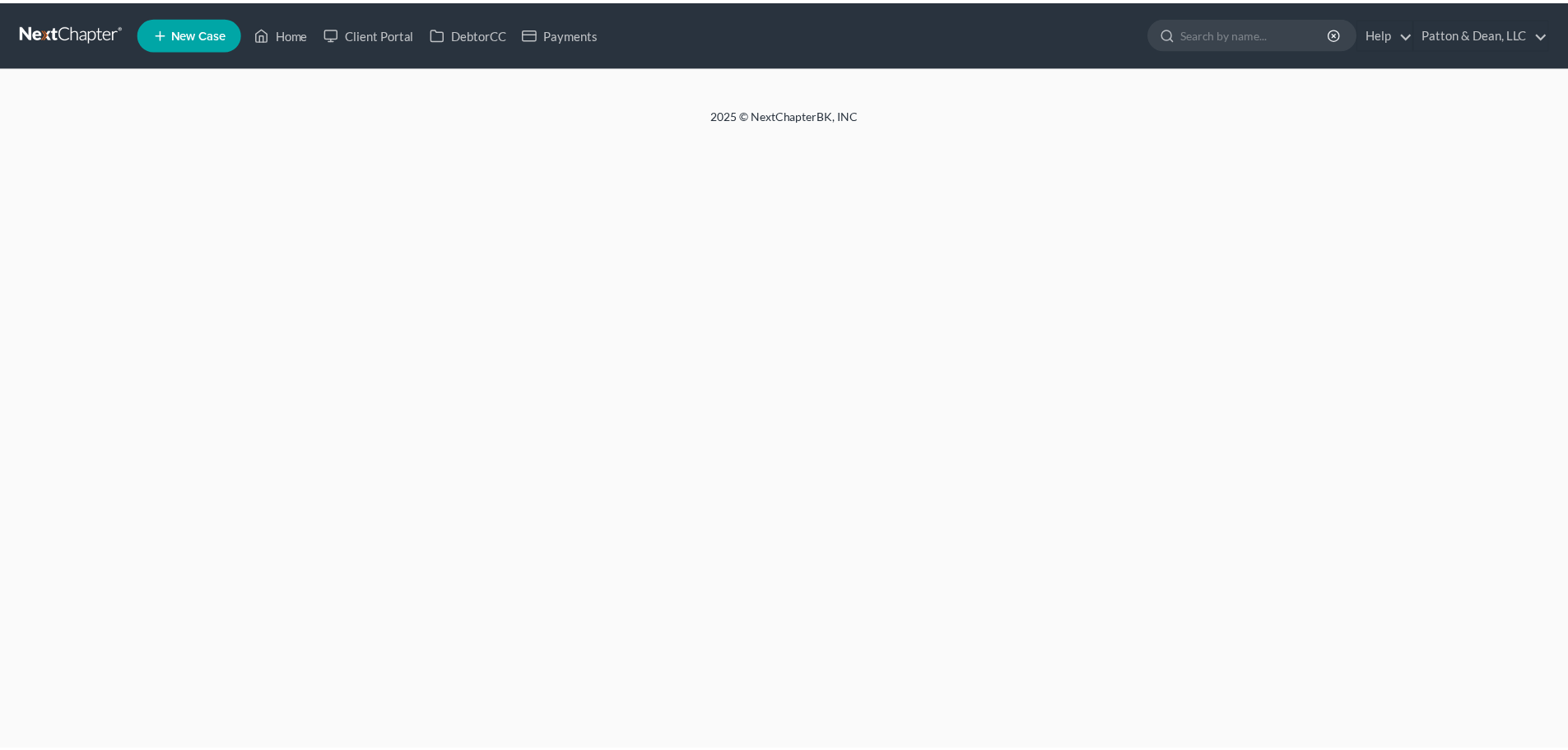 scroll, scrollTop: 0, scrollLeft: 0, axis: both 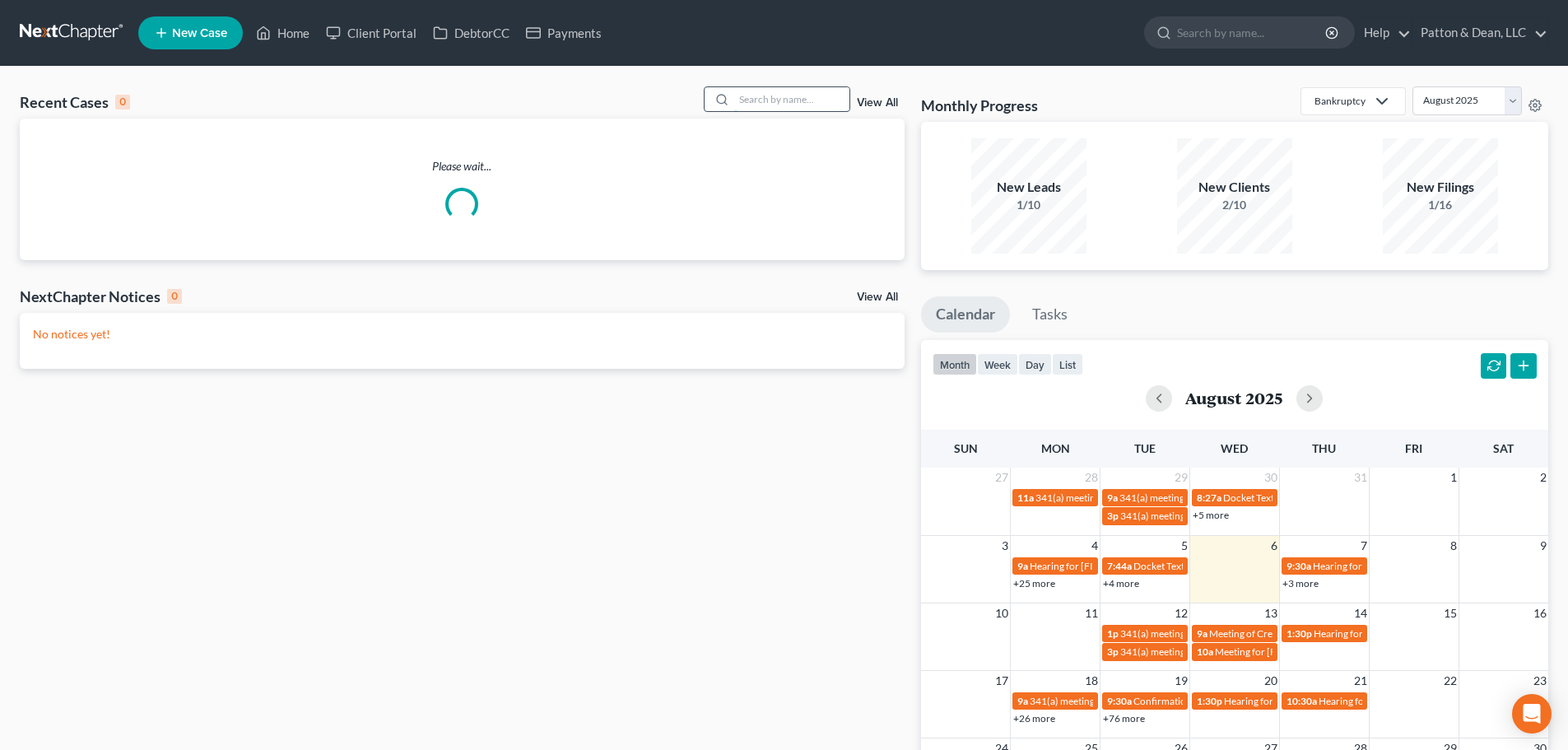 click at bounding box center (792, 99) 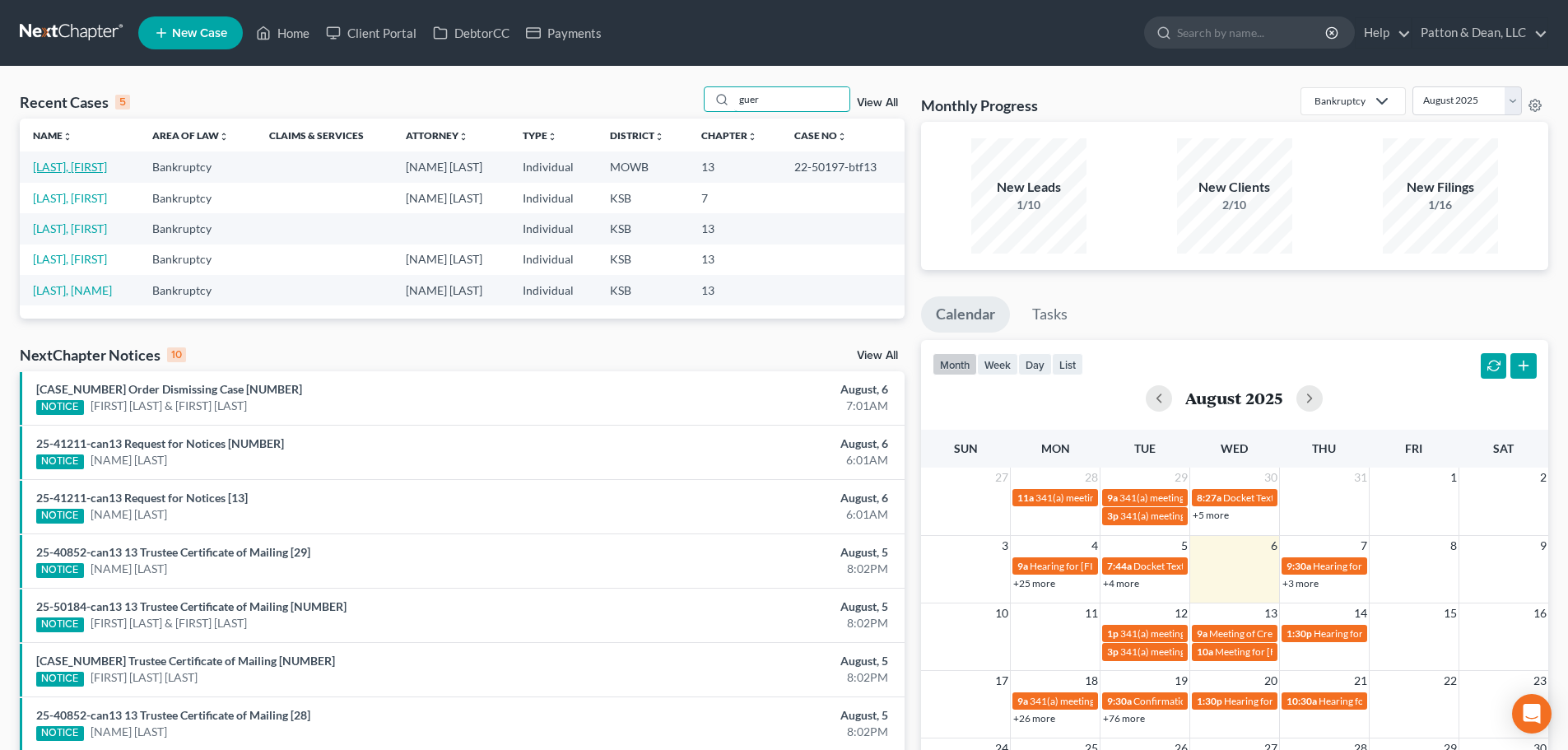 type on "guer" 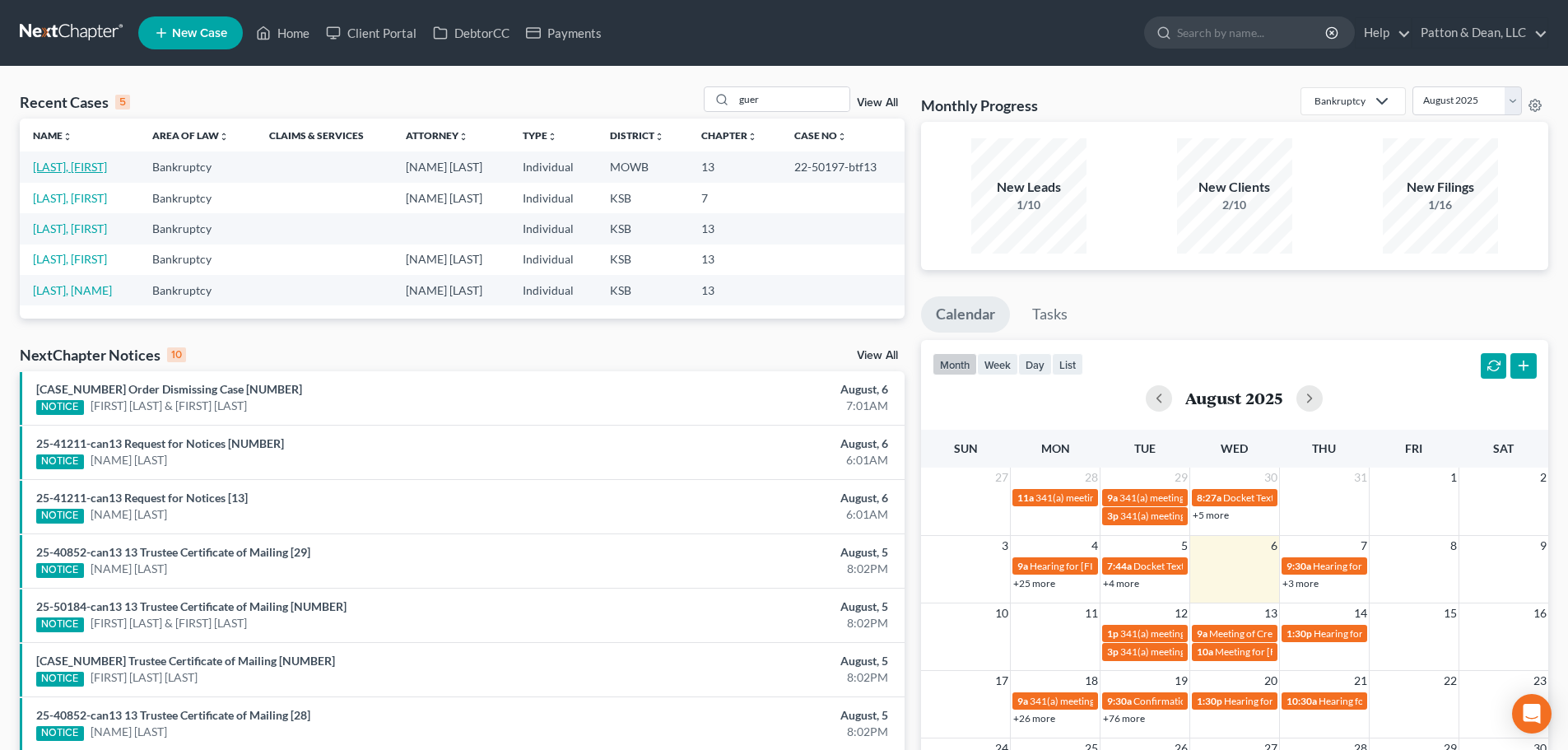 click on "Guerber, Tyrone" at bounding box center [70, 166] 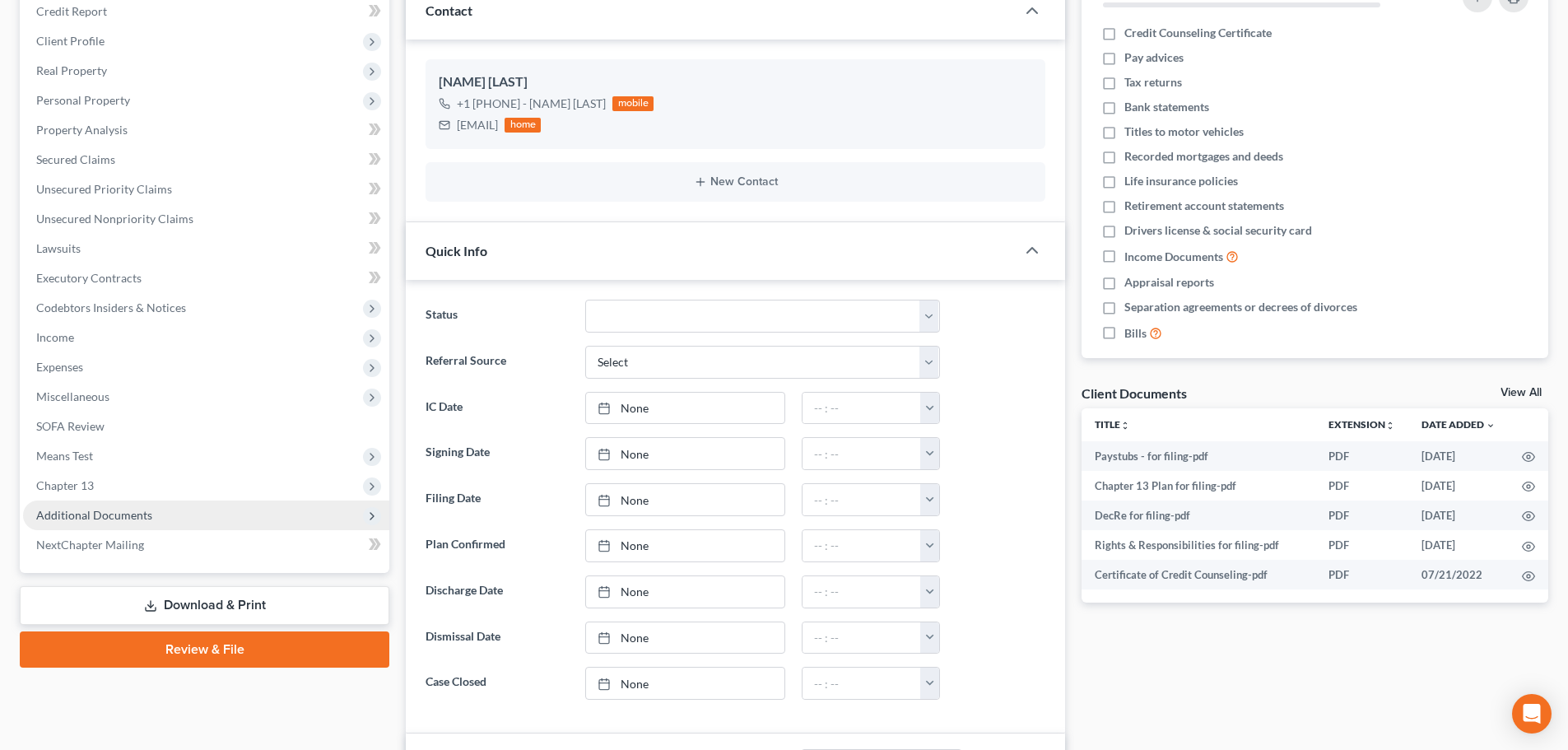 scroll, scrollTop: 329, scrollLeft: 0, axis: vertical 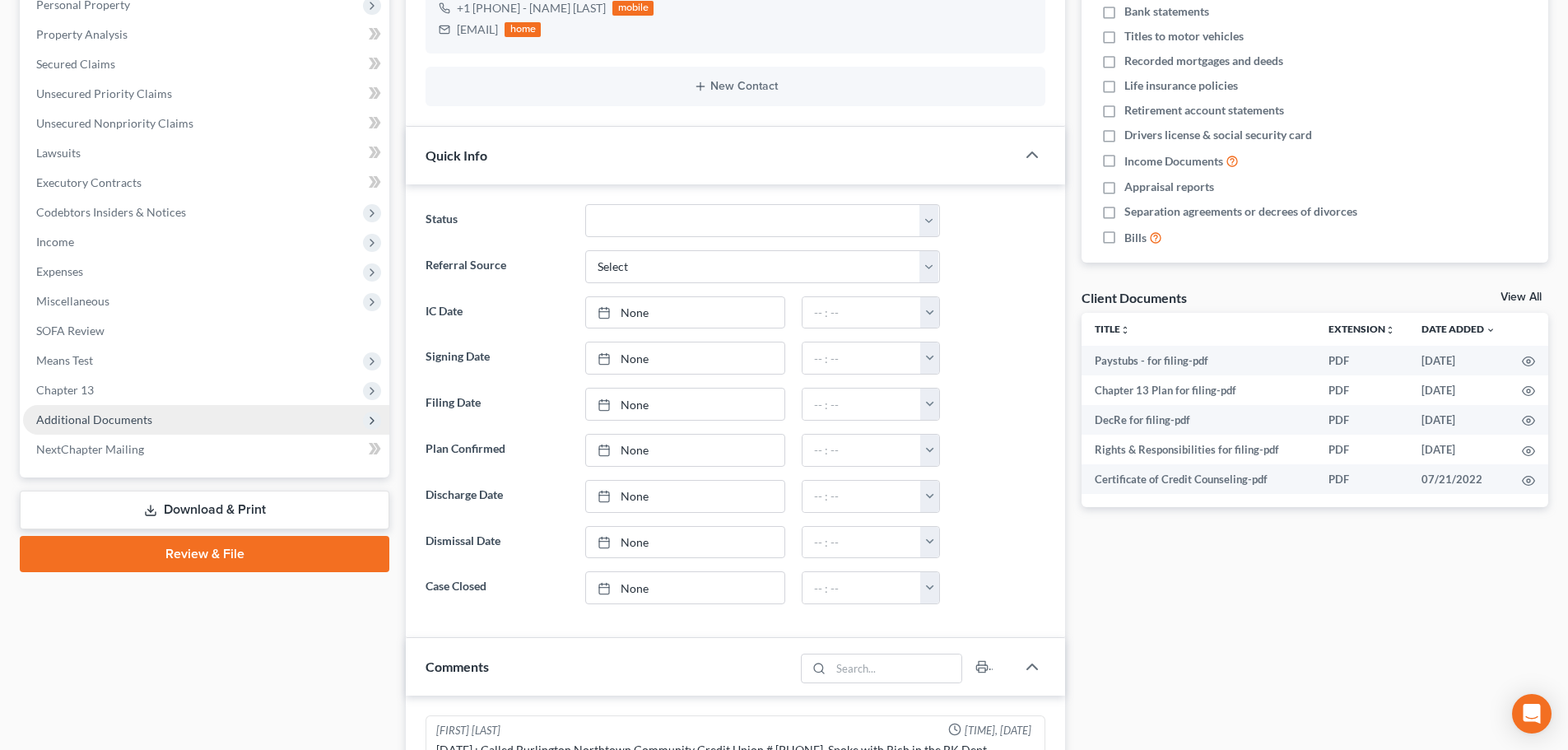 click on "Additional Documents" at bounding box center (206, 420) 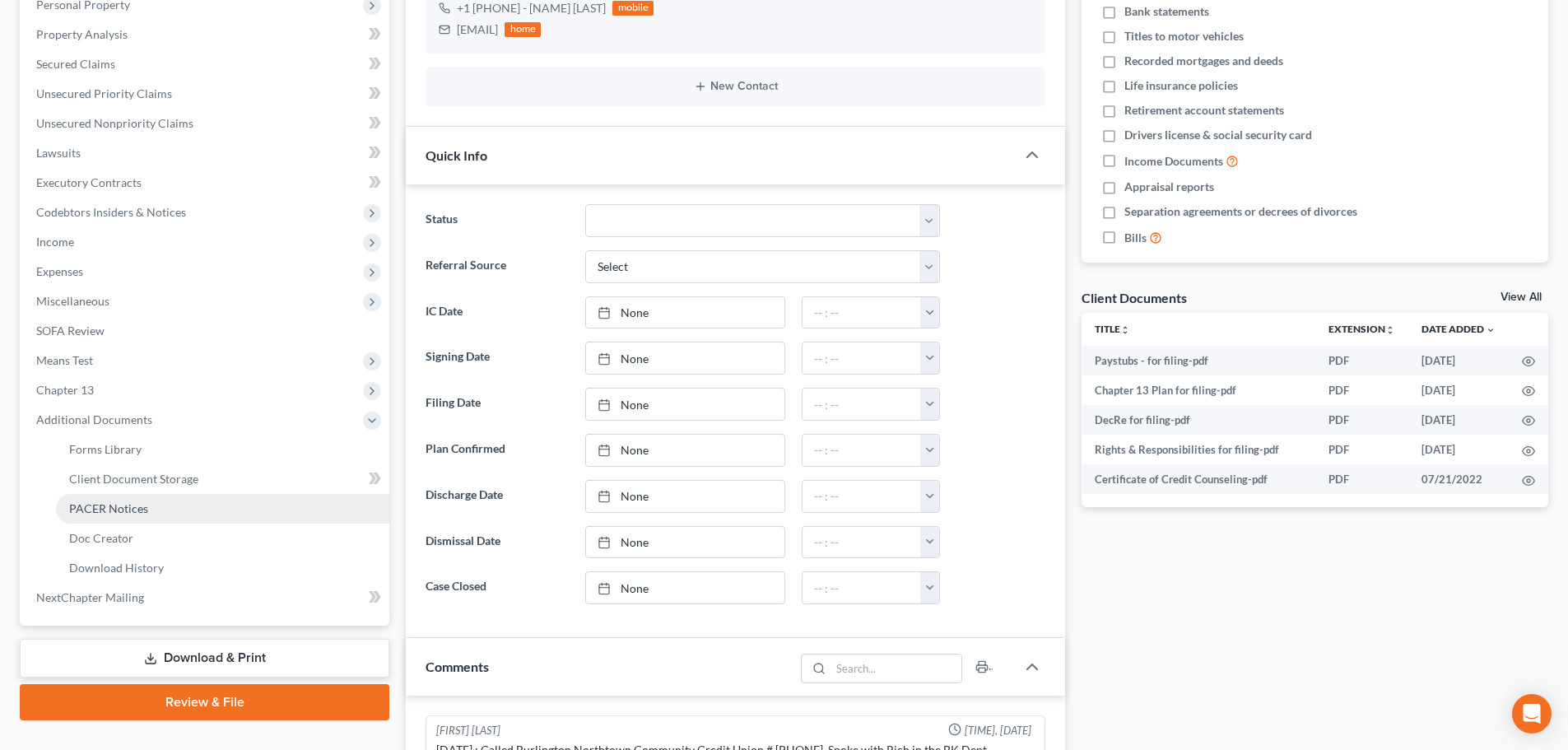click on "PACER Notices" at bounding box center [109, 508] 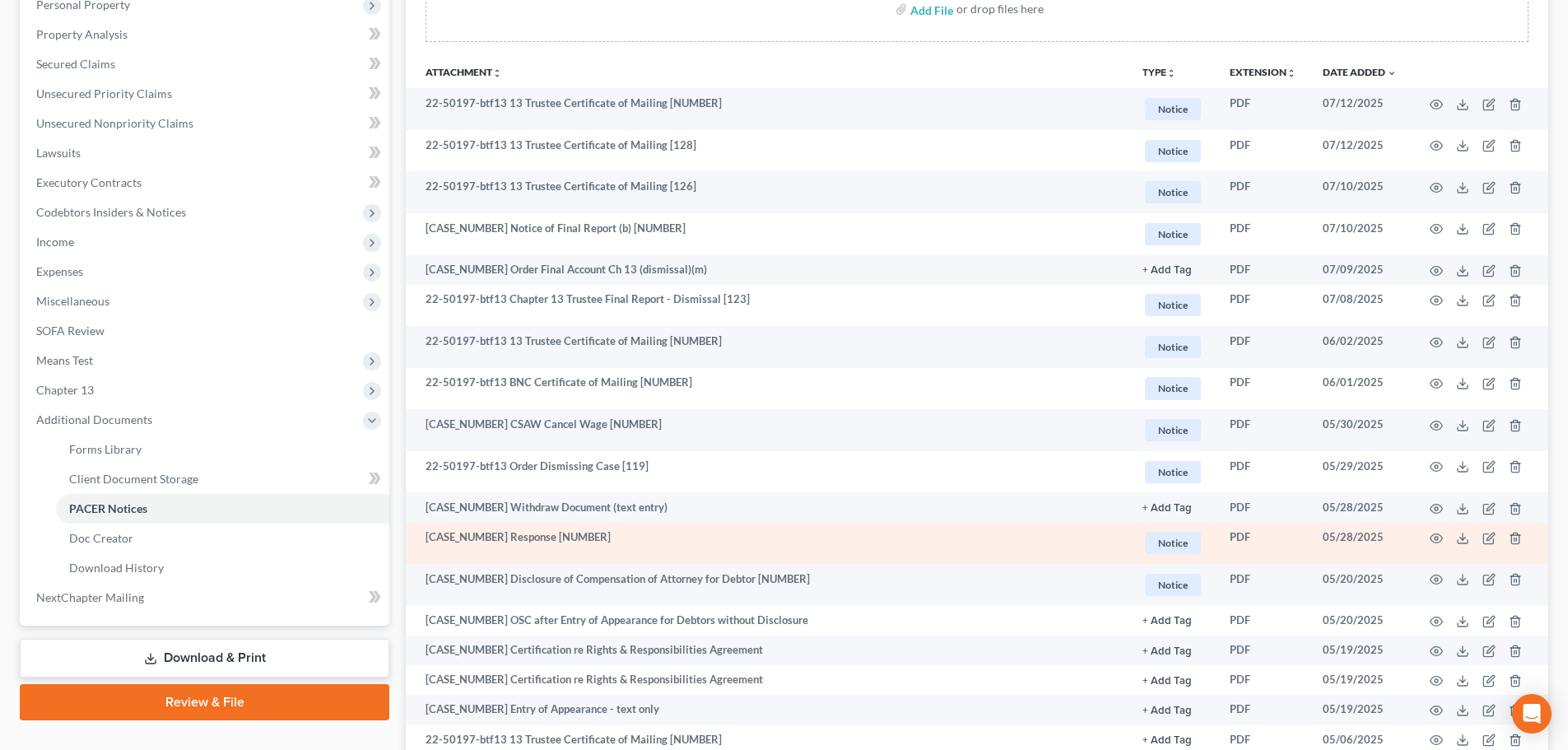 scroll, scrollTop: 0, scrollLeft: 0, axis: both 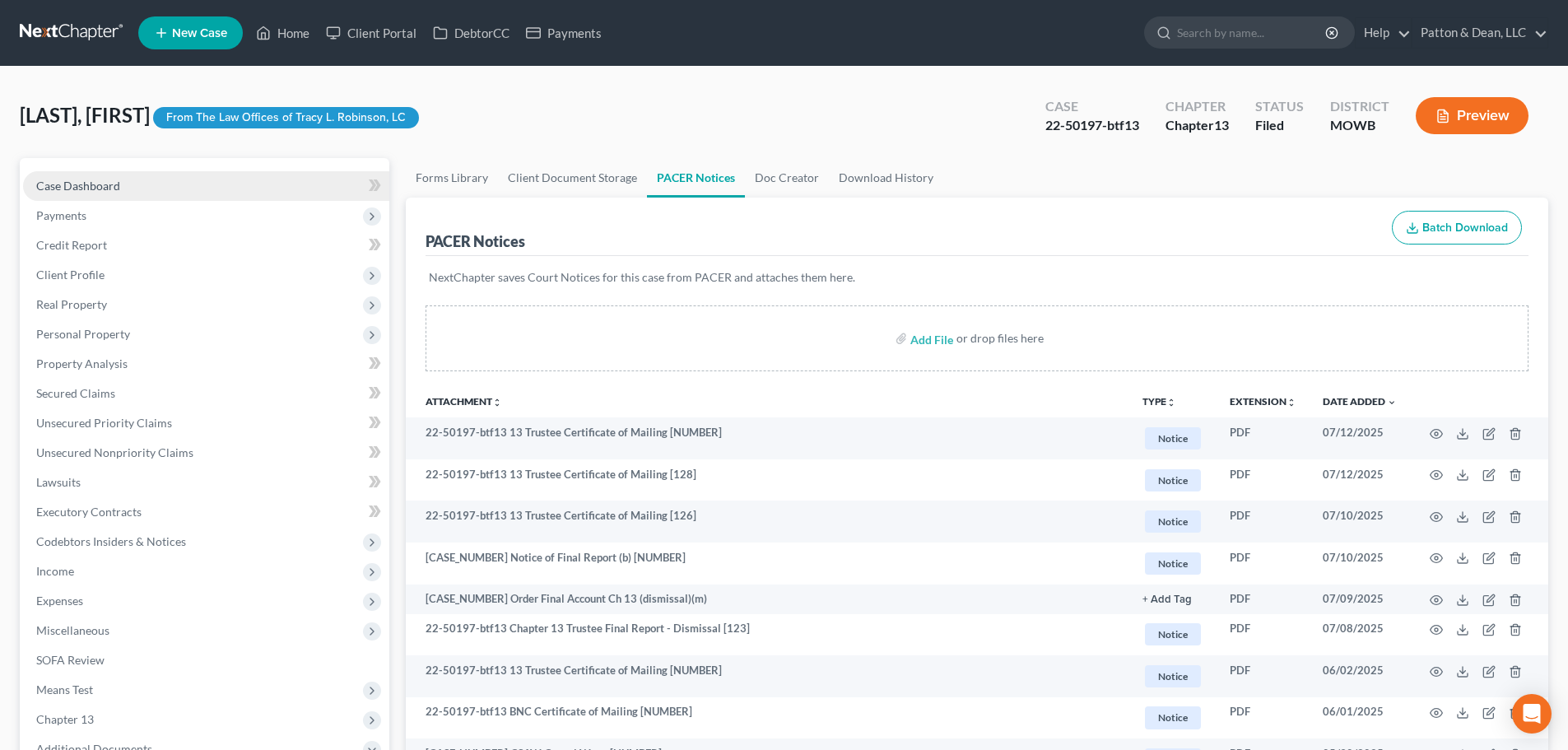 click on "Case Dashboard" at bounding box center [78, 185] 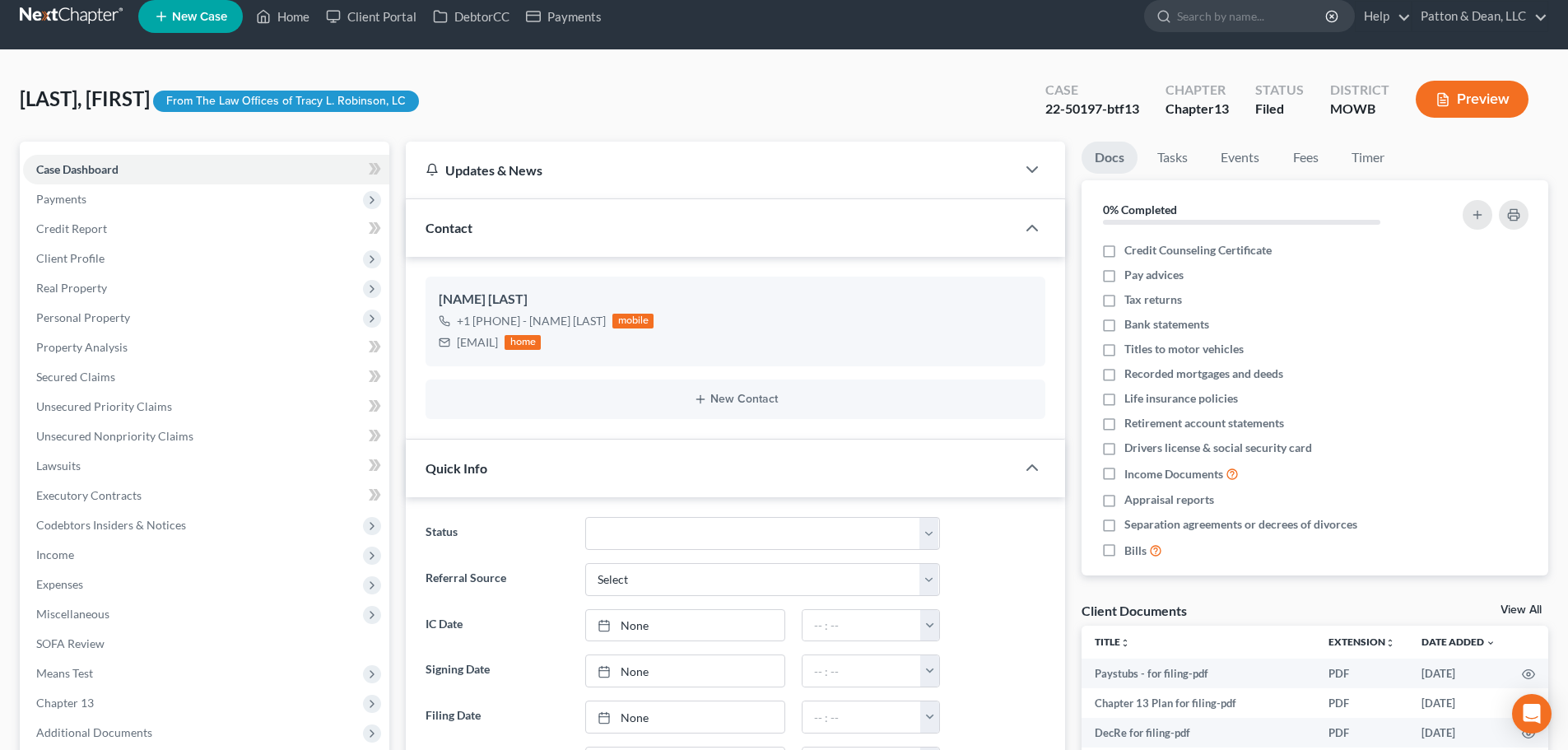 scroll, scrollTop: 0, scrollLeft: 0, axis: both 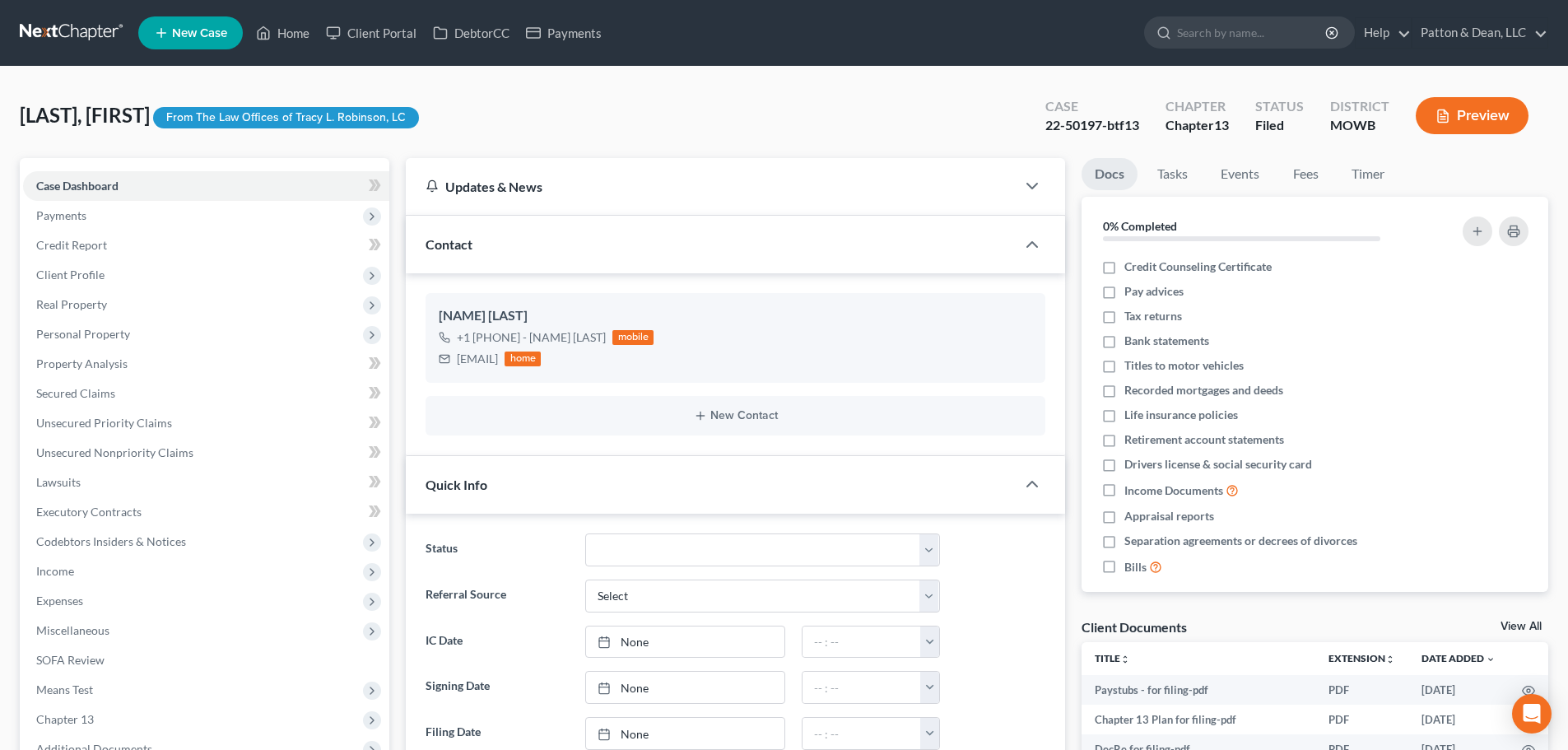 click on "New Case Home Client Portal DebtorCC Payments         - No Result - See all results Or Press Enter... Help Help Center Webinars Training Videos What's new Patton & Dean, LLC Patton & Dean, LLC ddean@pattondean.com My Account Settings Plan + Billing Account Add-Ons Upgrade to Whoa Log out" at bounding box center [843, 33] 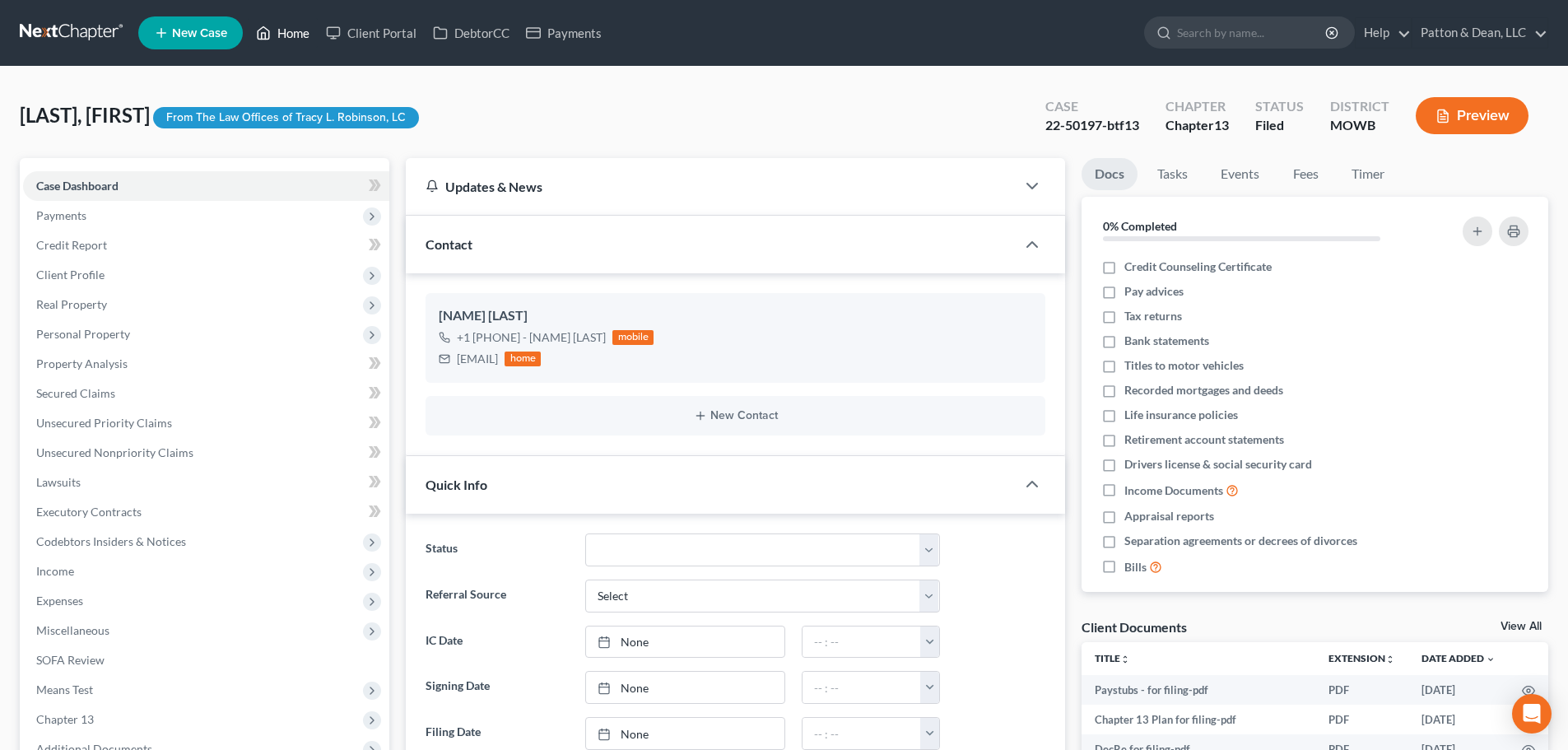 click on "Home" at bounding box center [282, 33] 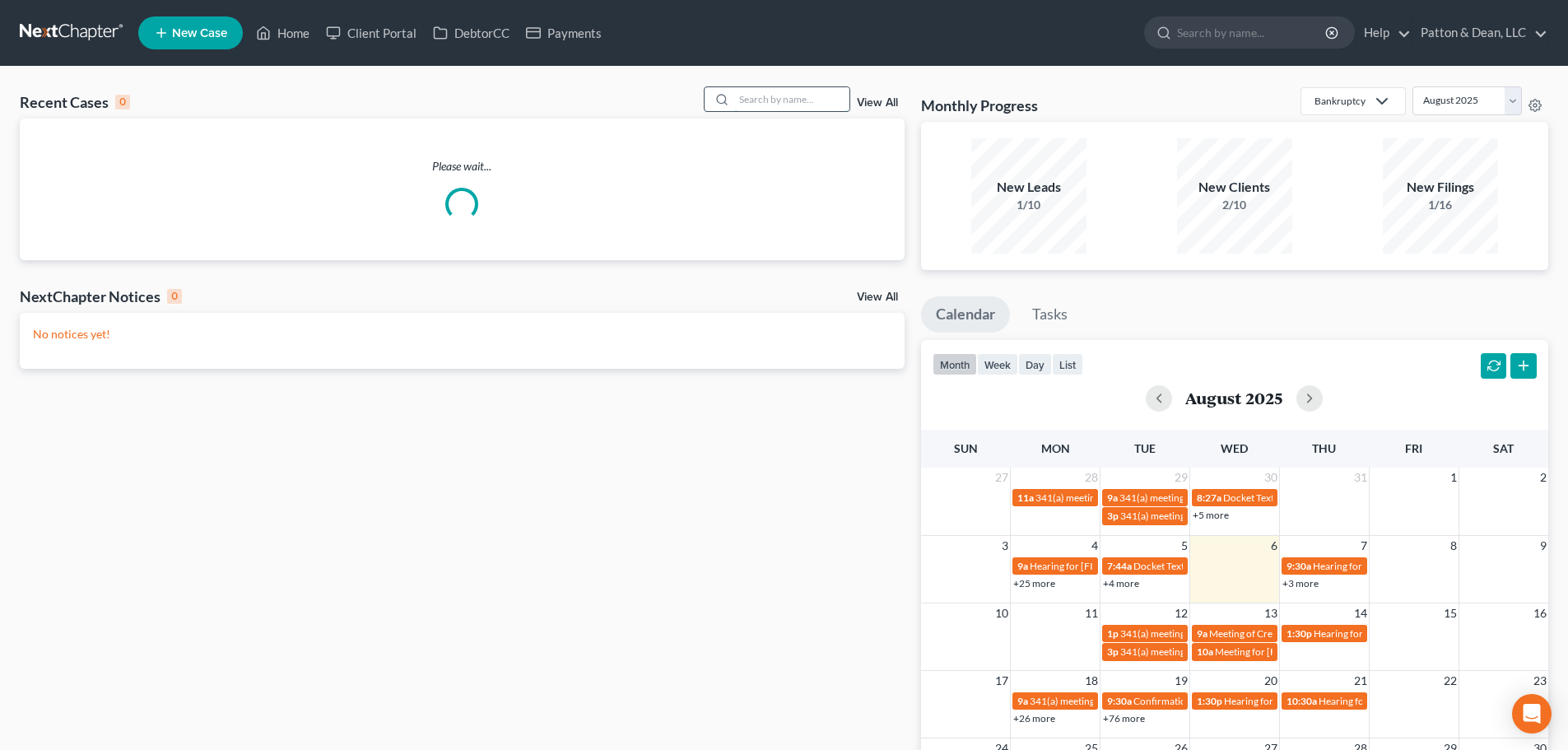 click at bounding box center (792, 99) 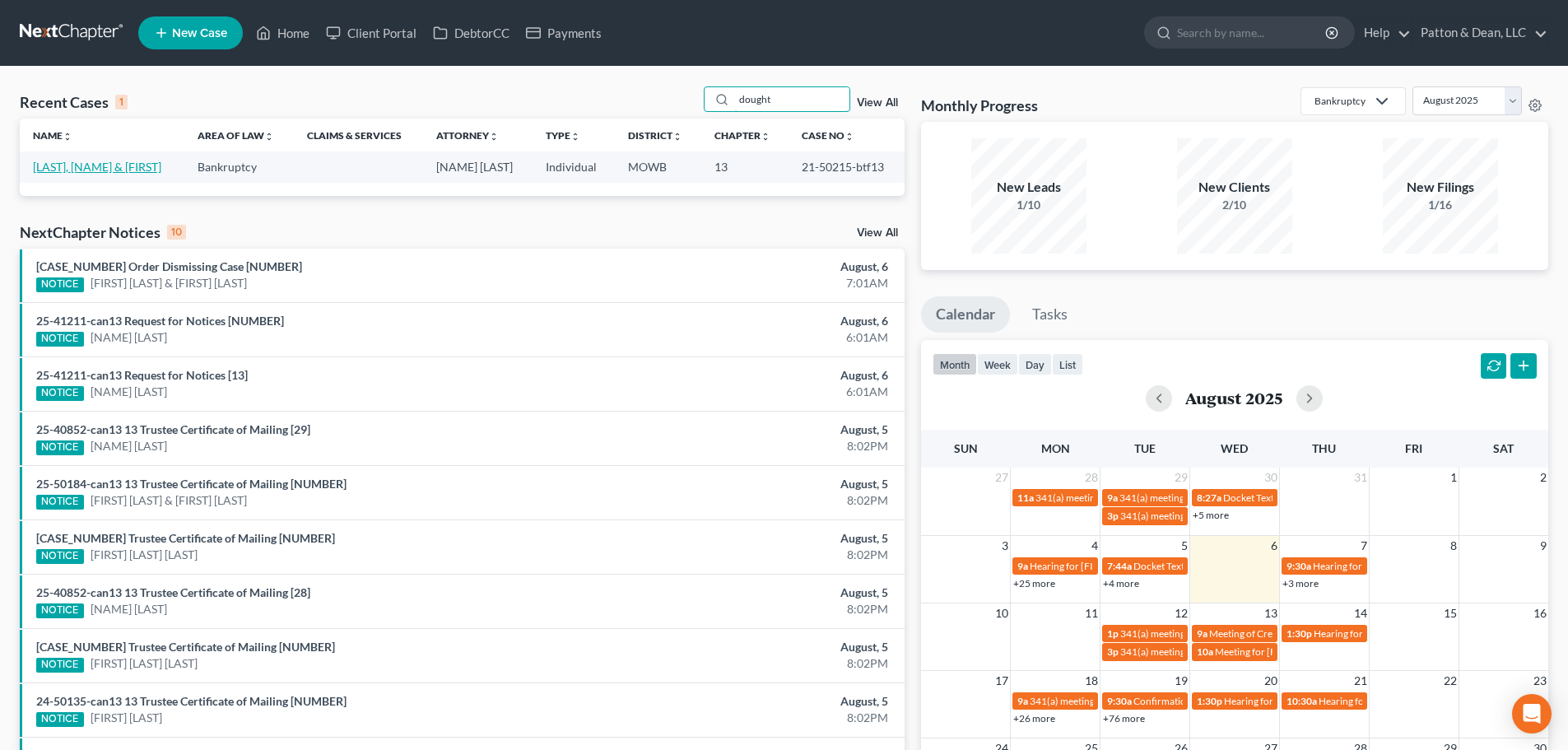 type on "dought" 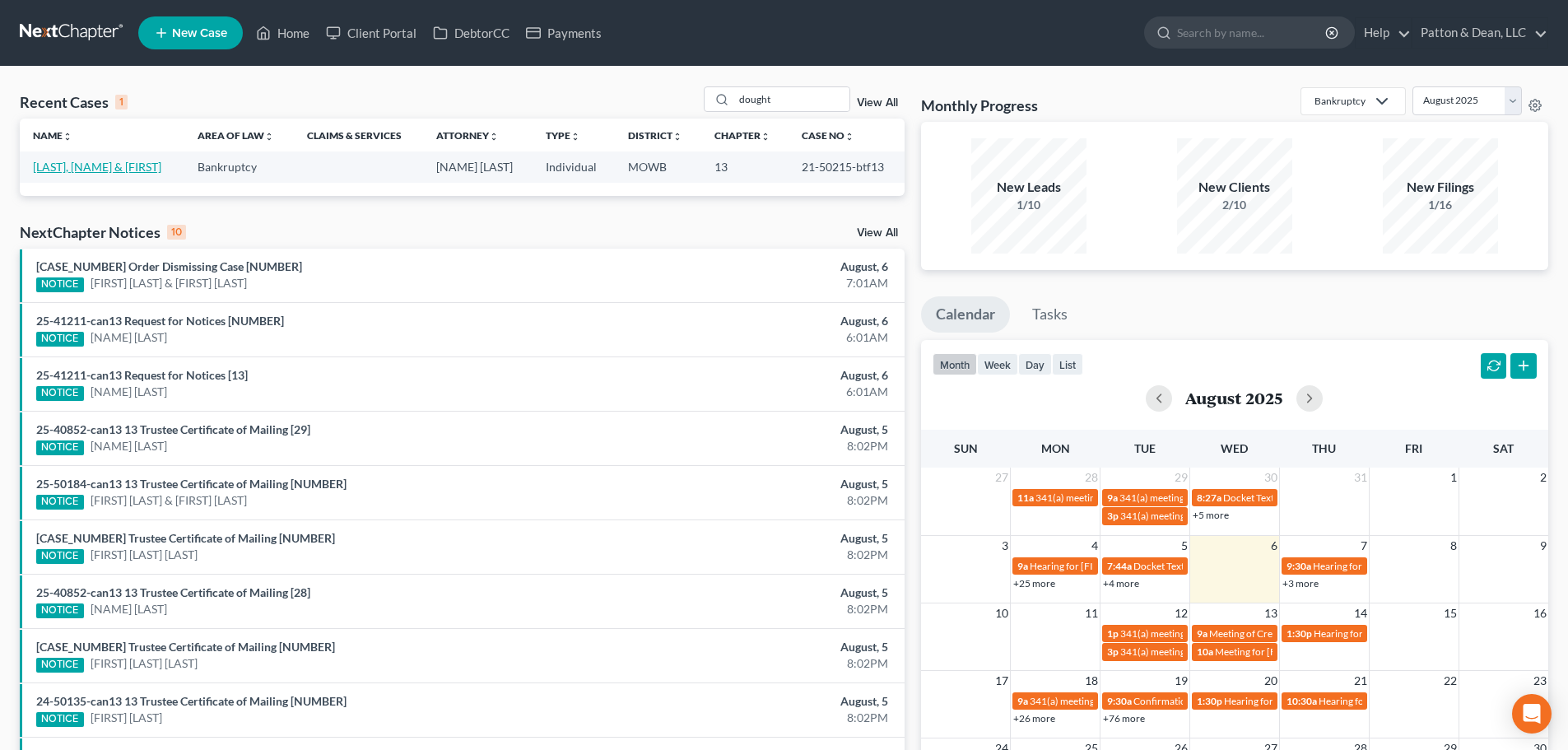 click on "[LAST], [FIRST] & [FIRST]" at bounding box center [97, 166] 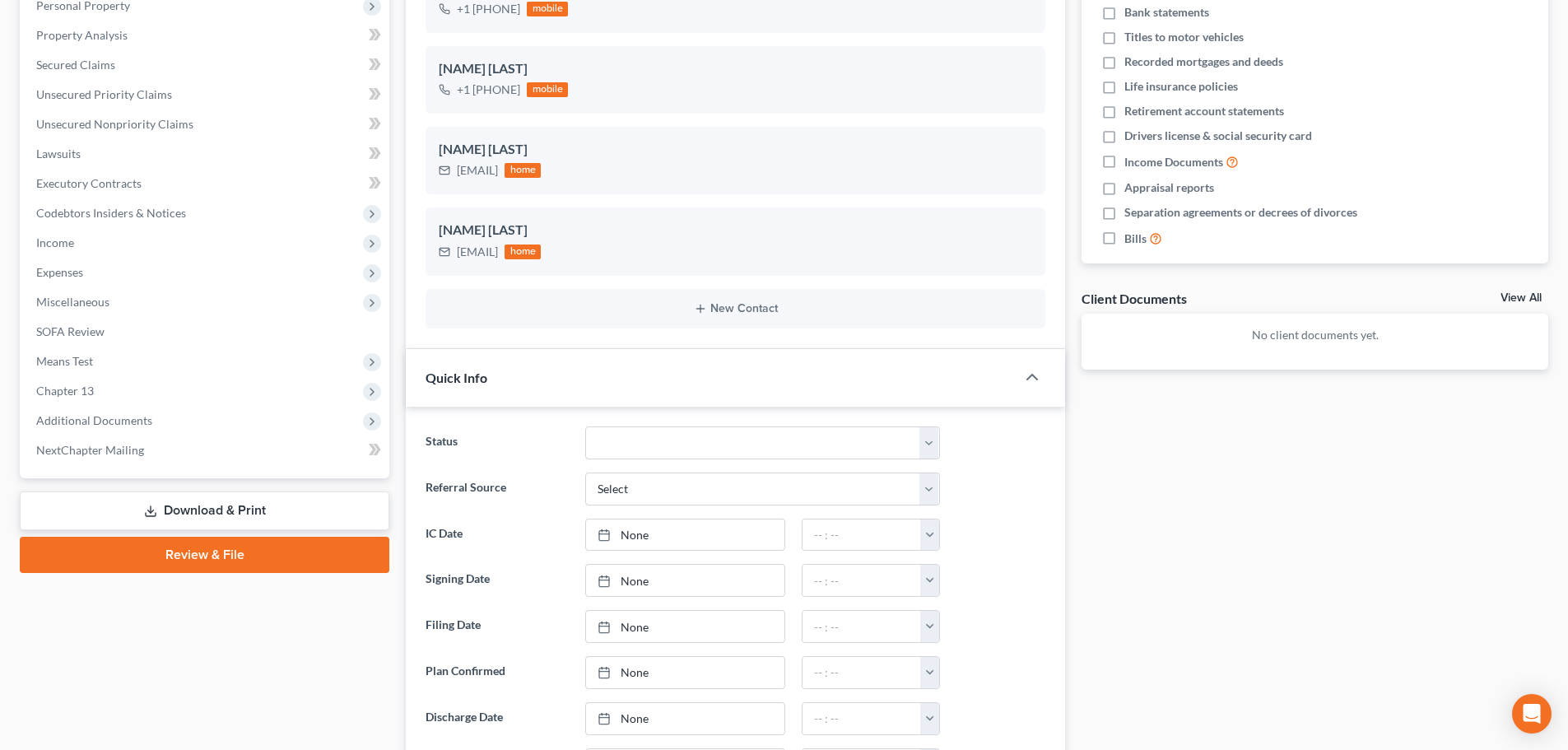 scroll, scrollTop: 329, scrollLeft: 0, axis: vertical 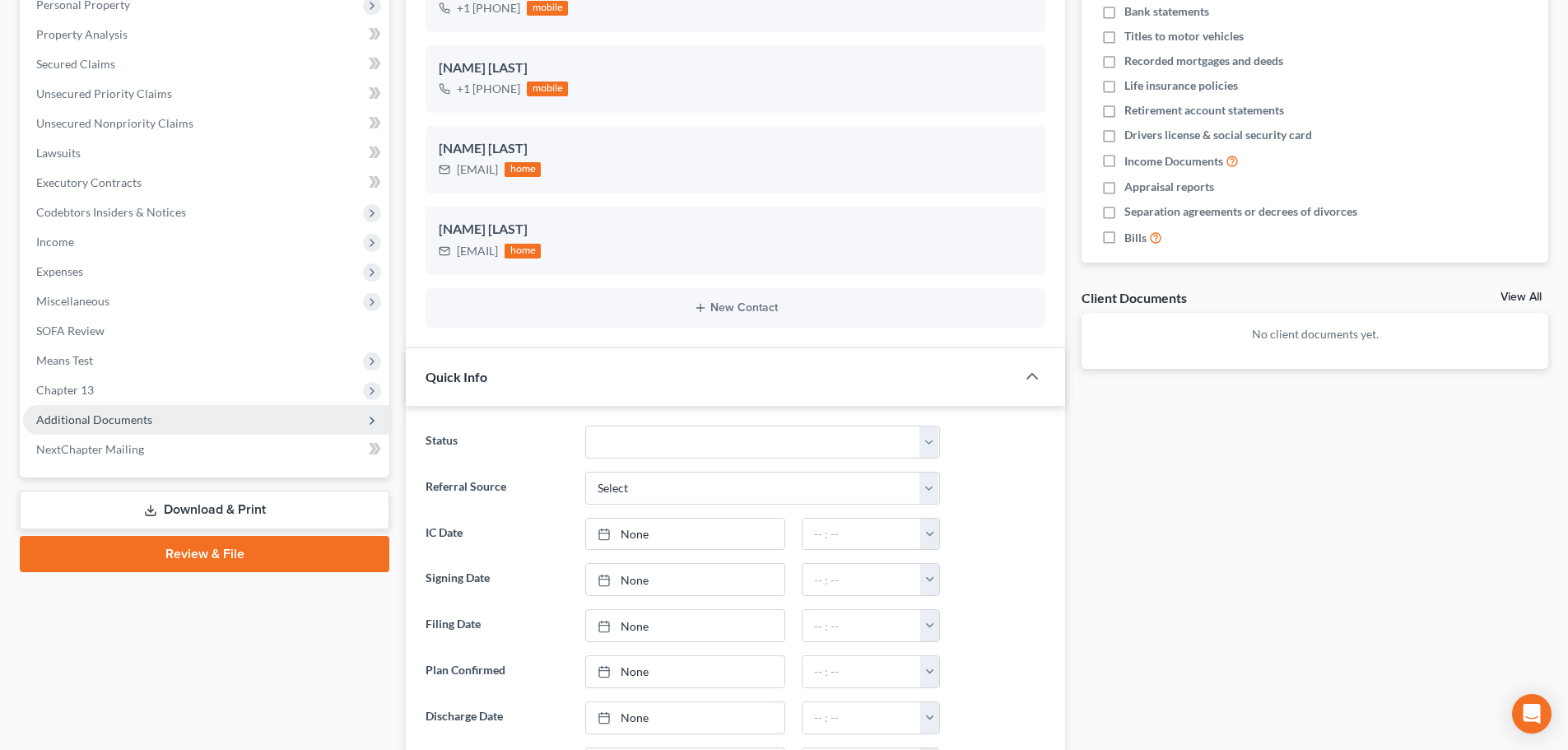 click on "Additional Documents" at bounding box center (94, 419) 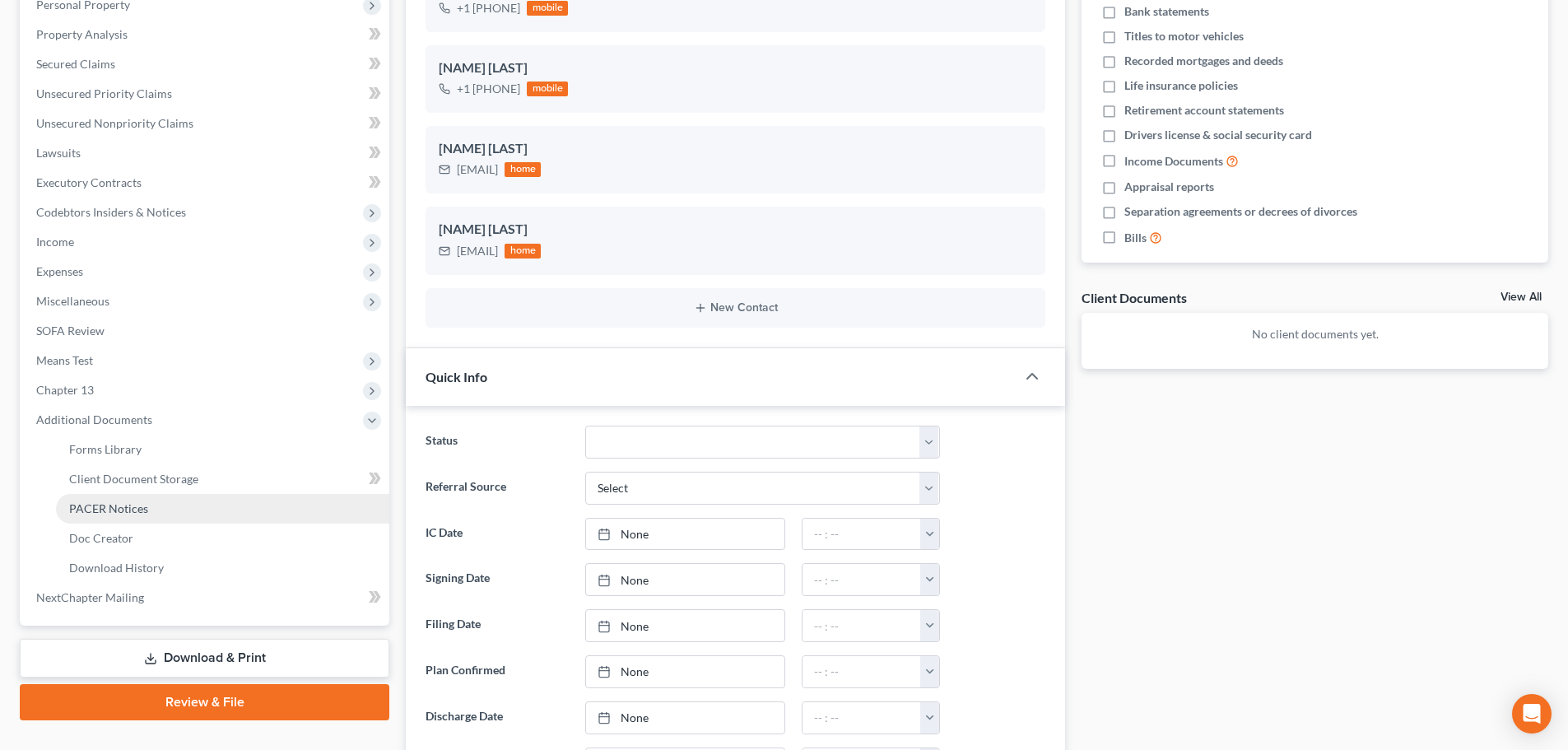click on "PACER Notices" at bounding box center [109, 508] 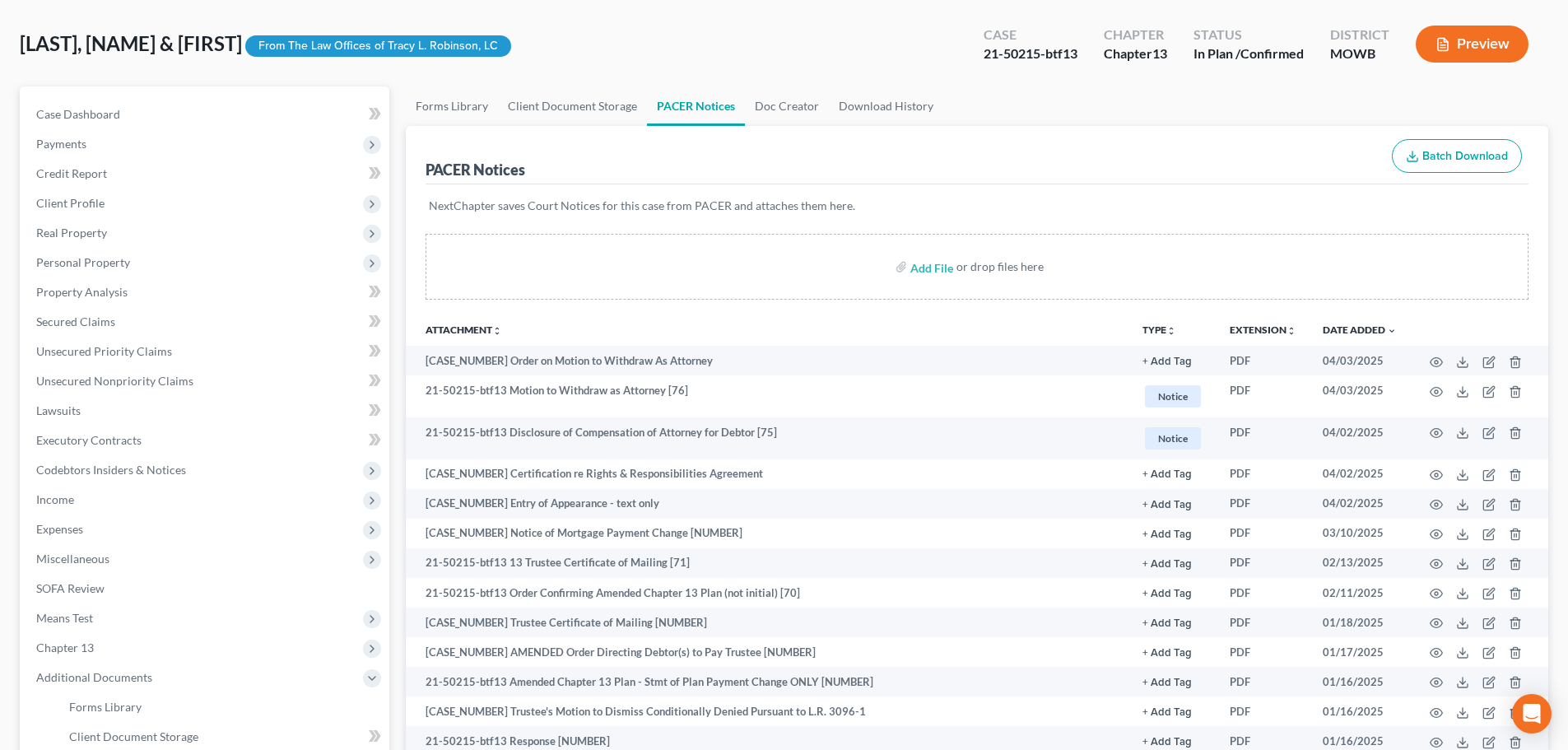 scroll, scrollTop: 0, scrollLeft: 0, axis: both 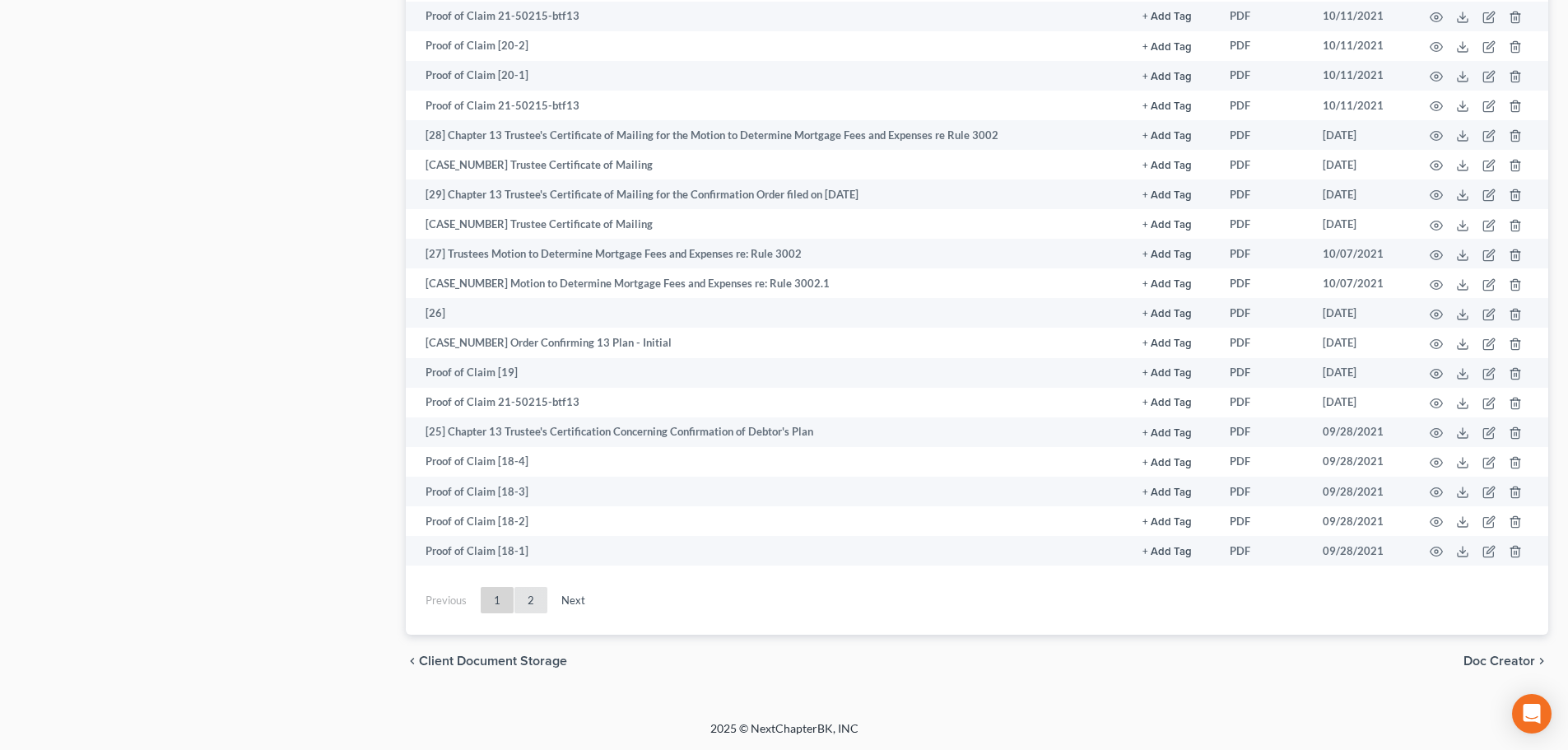 click on "2" at bounding box center (531, 600) 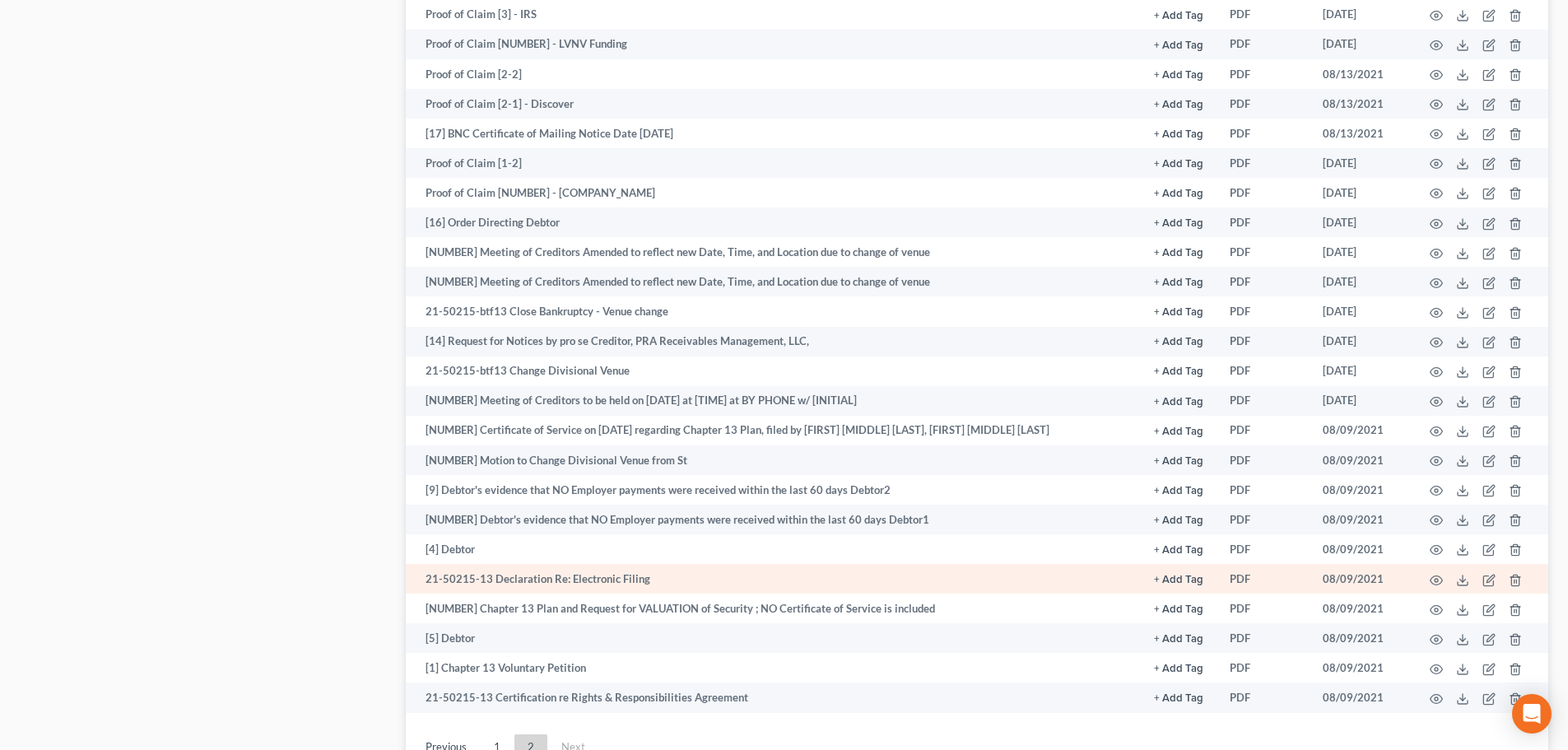 scroll, scrollTop: 1427, scrollLeft: 0, axis: vertical 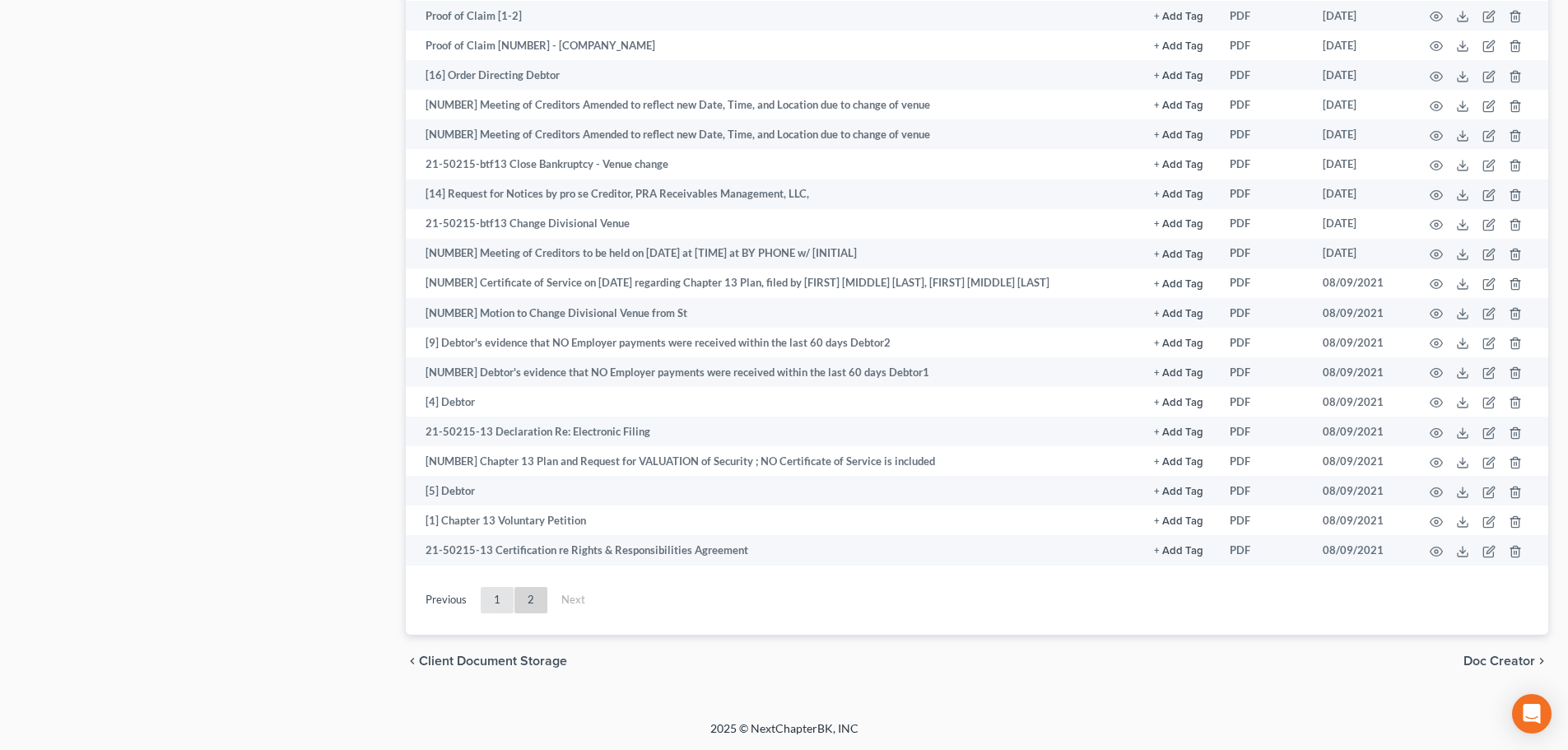 click on "1" at bounding box center (497, 600) 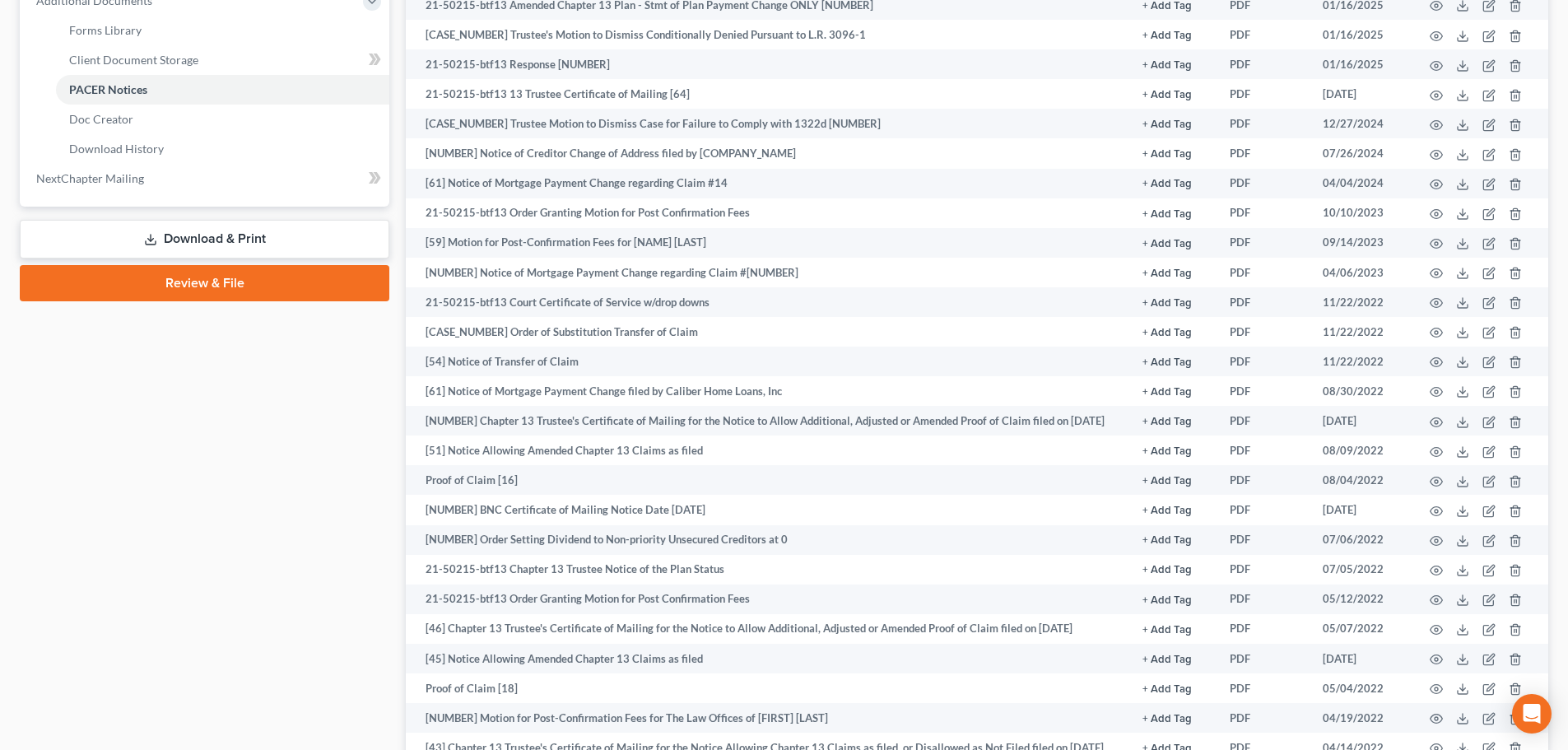 scroll, scrollTop: 734, scrollLeft: 0, axis: vertical 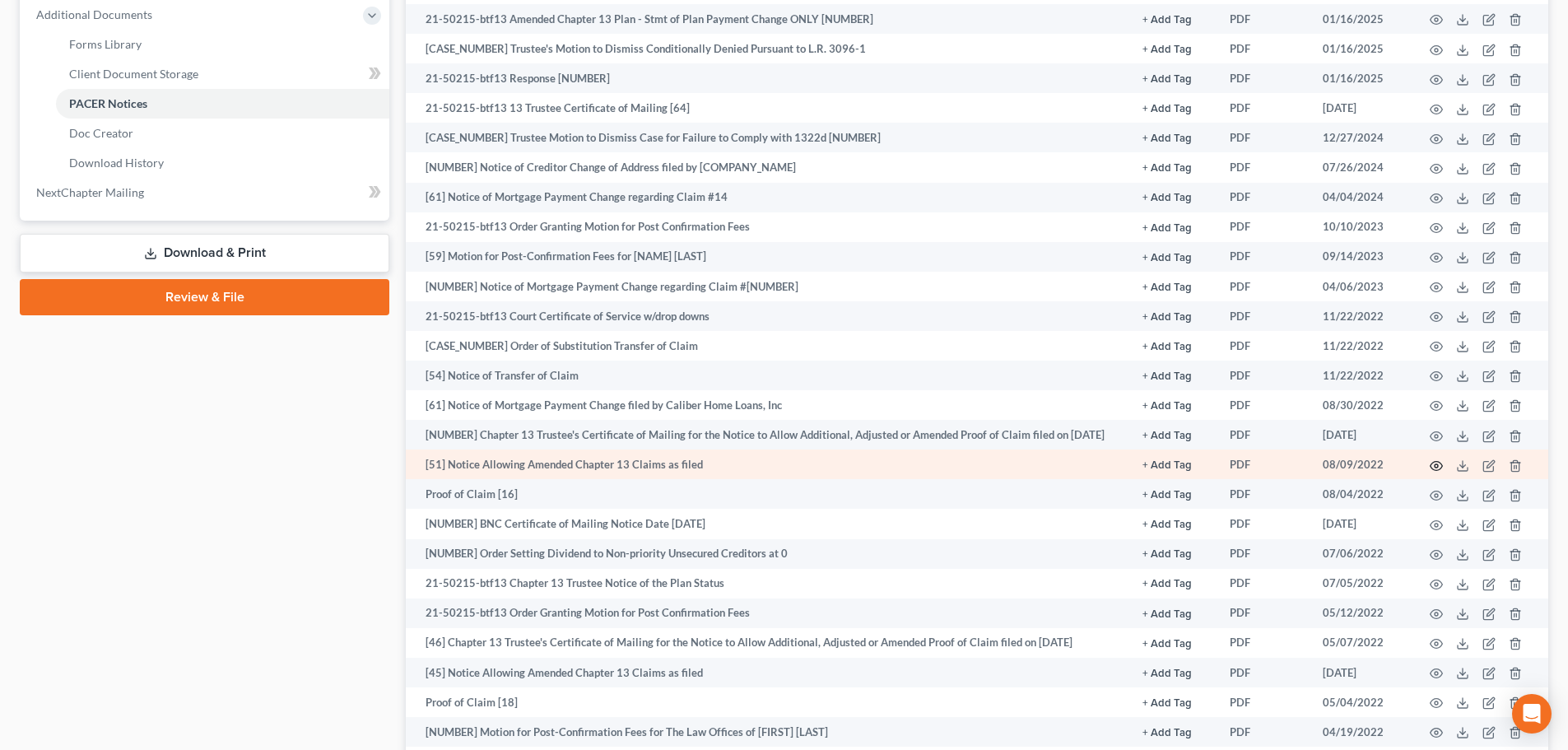 click 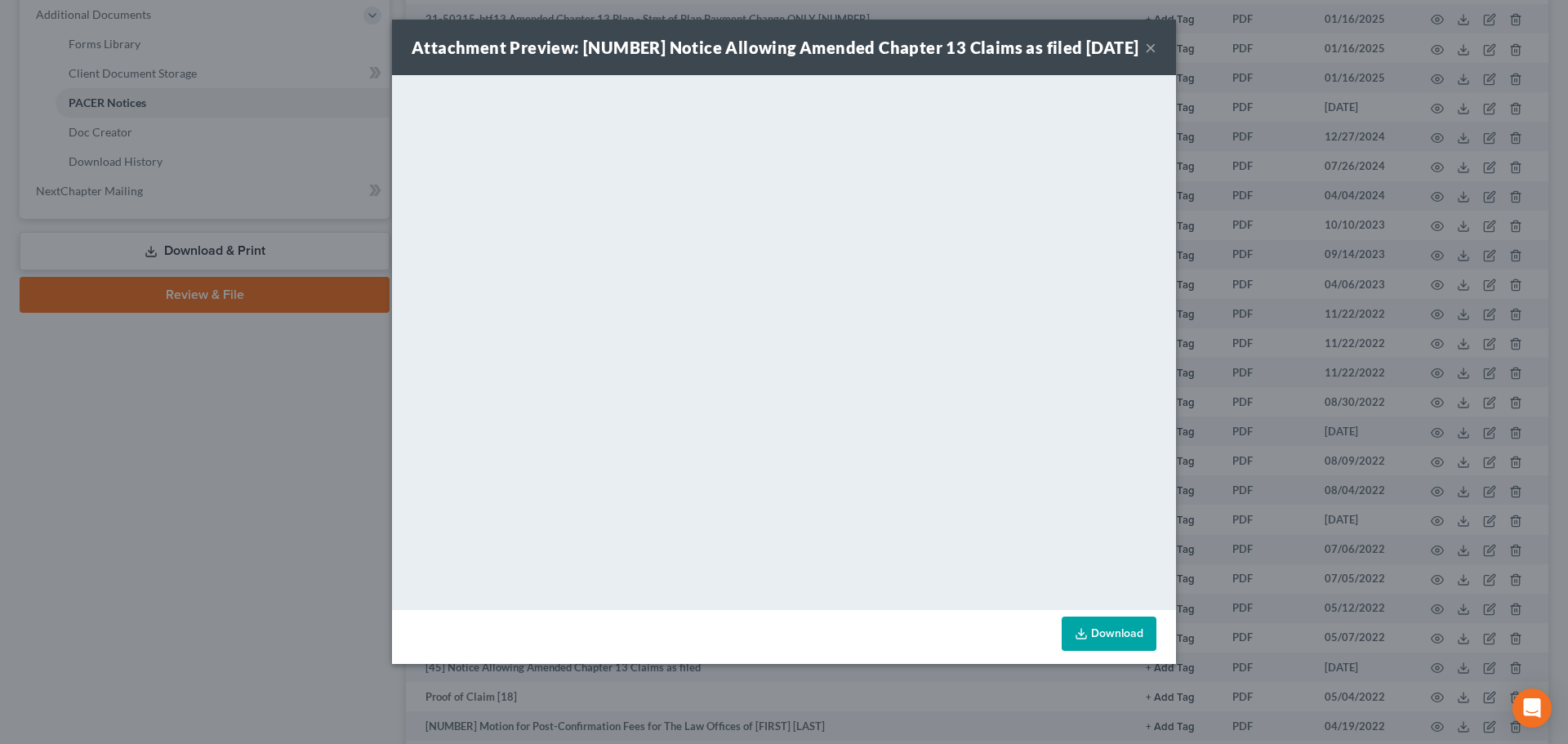 click on "Attachment Preview: [51] Notice Allowing Amended Chapter 13 Claims as filed 08/09/2022 ×" at bounding box center [784, 47] 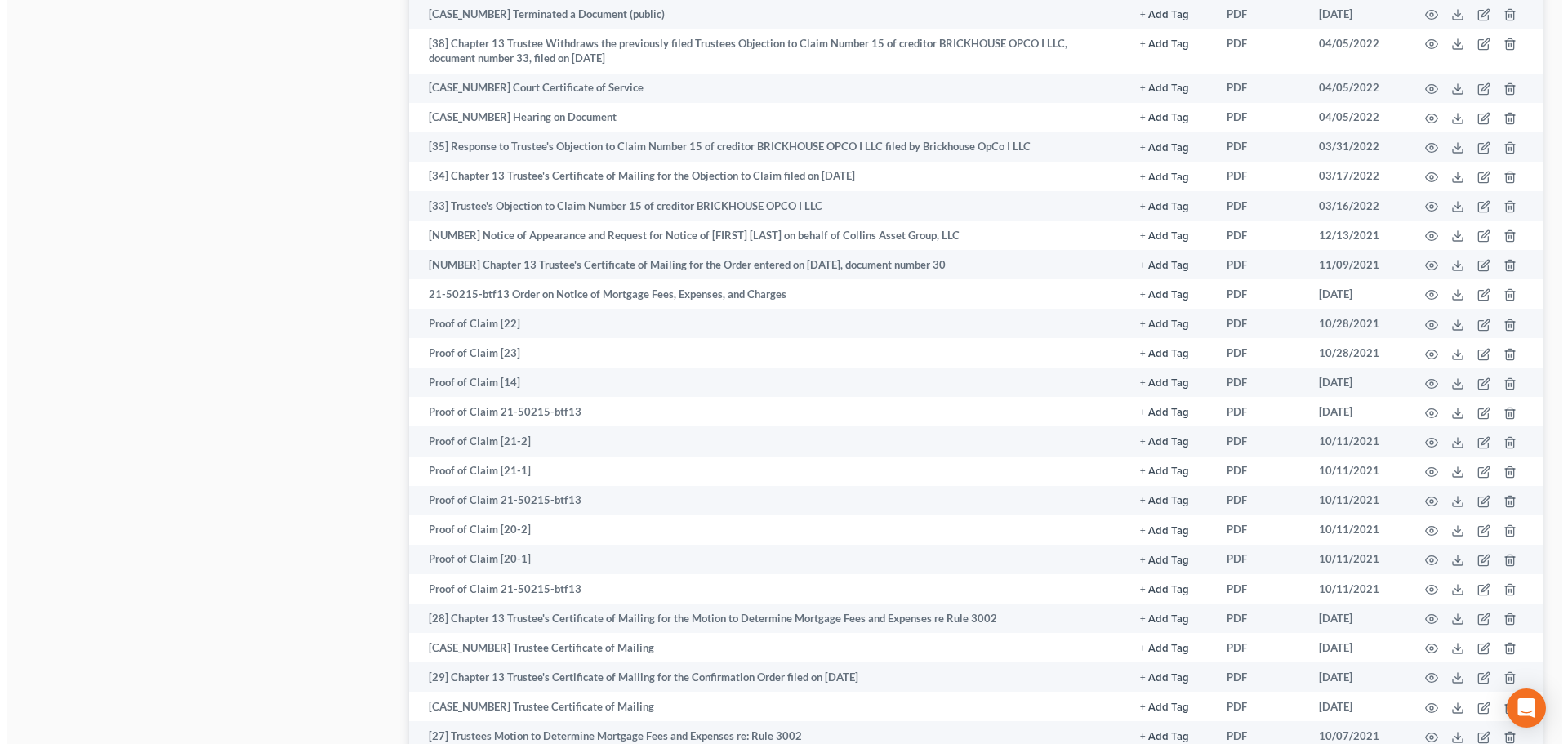 scroll, scrollTop: 1633, scrollLeft: 0, axis: vertical 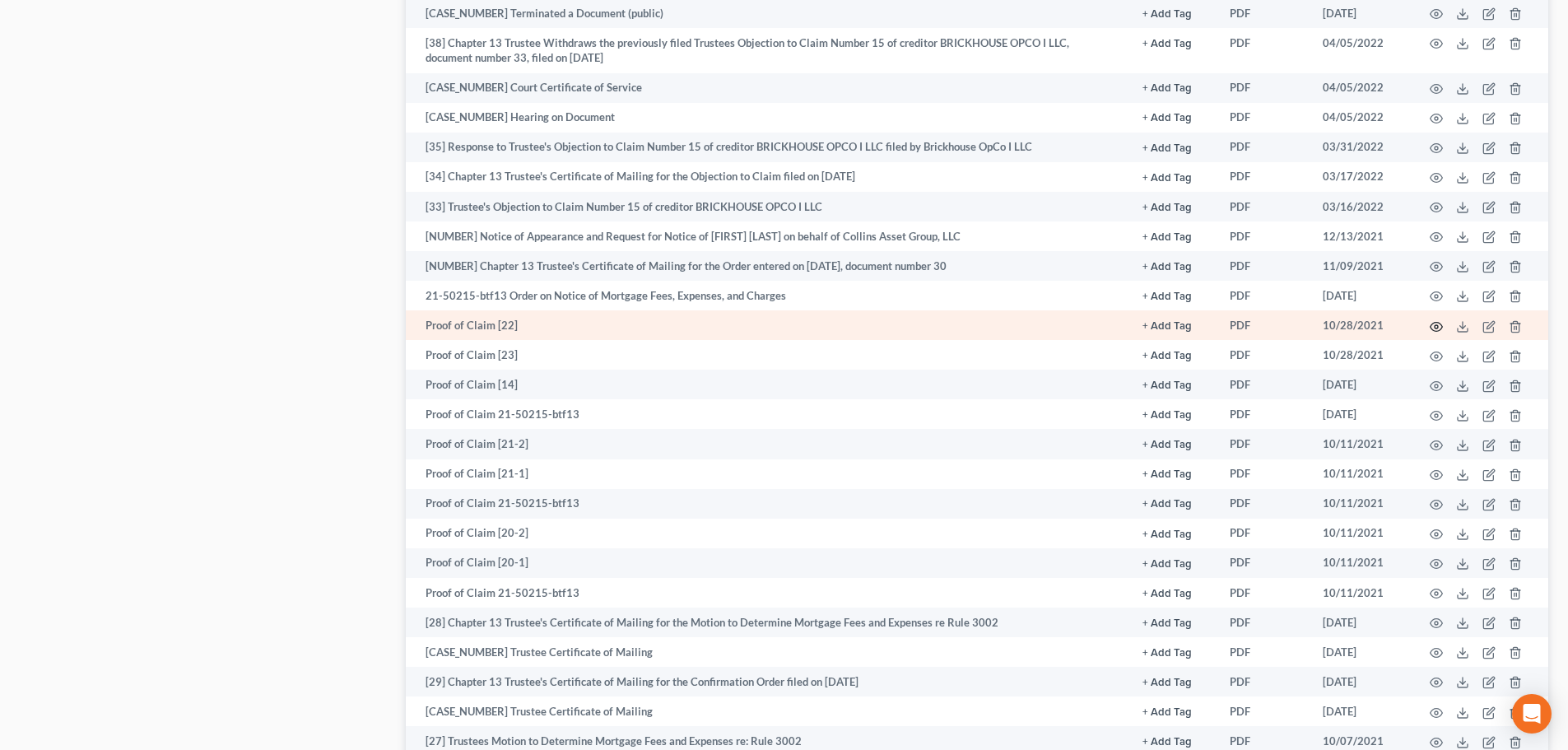 click 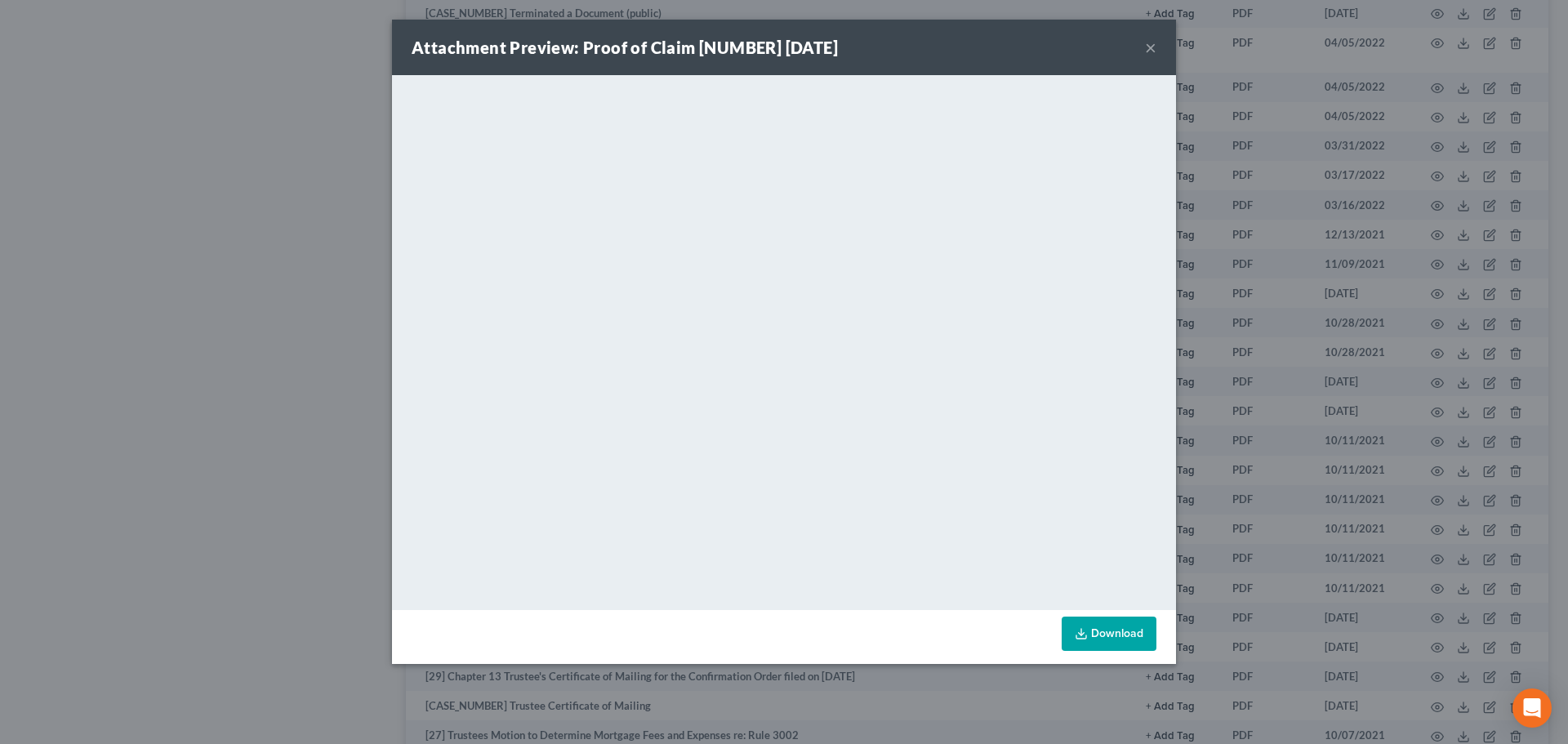 click on "Download" at bounding box center (1109, 634) 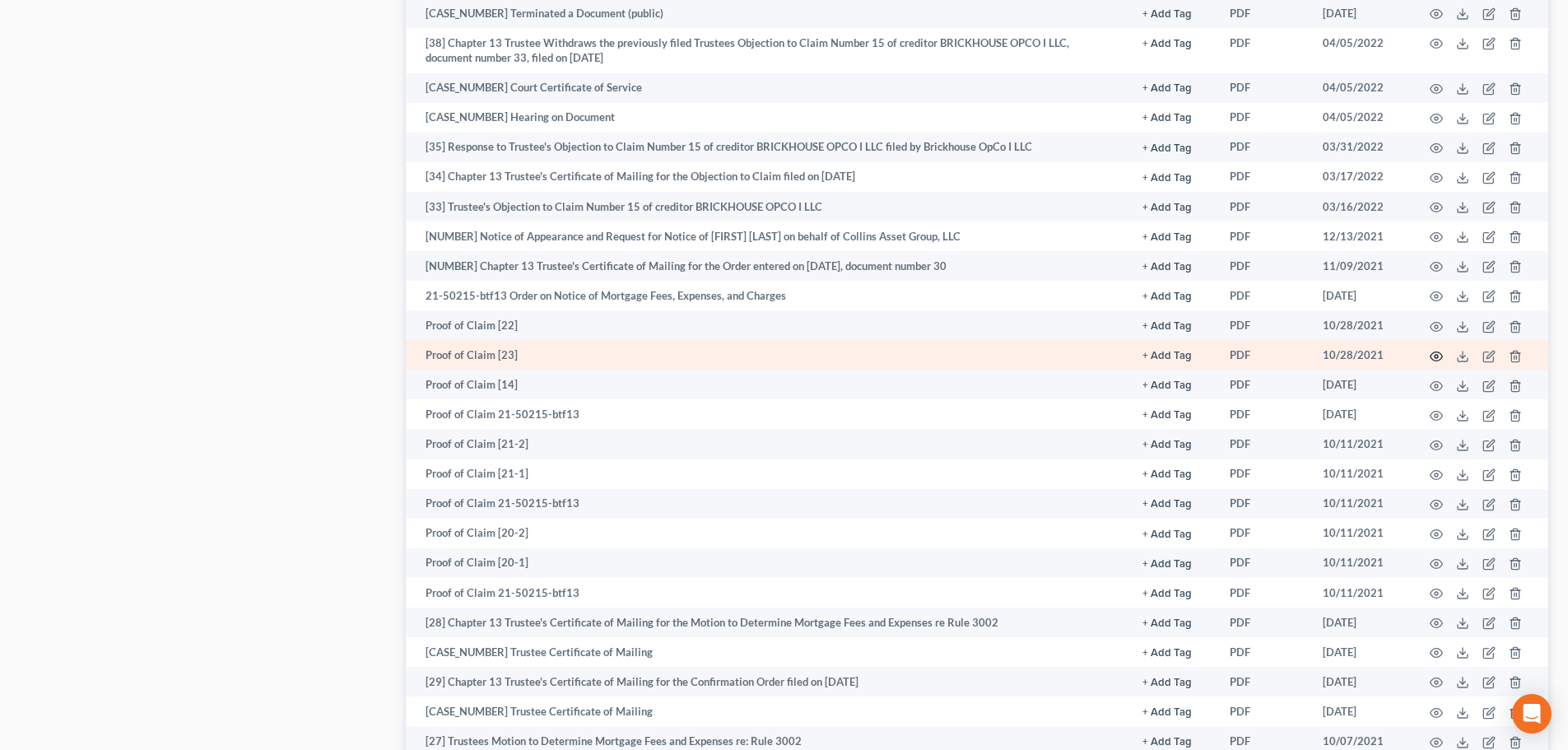 click 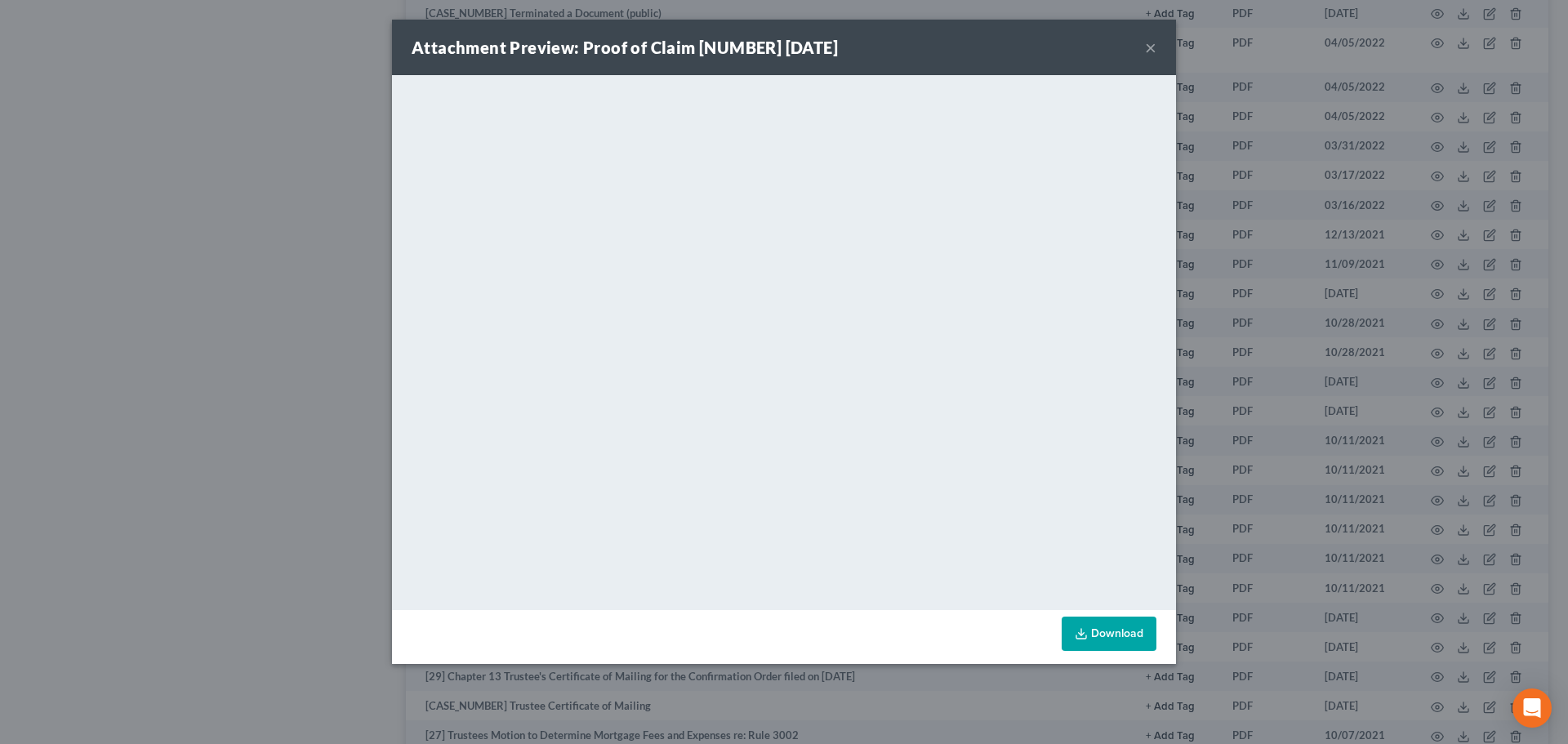 click on "Download" at bounding box center [1109, 634] 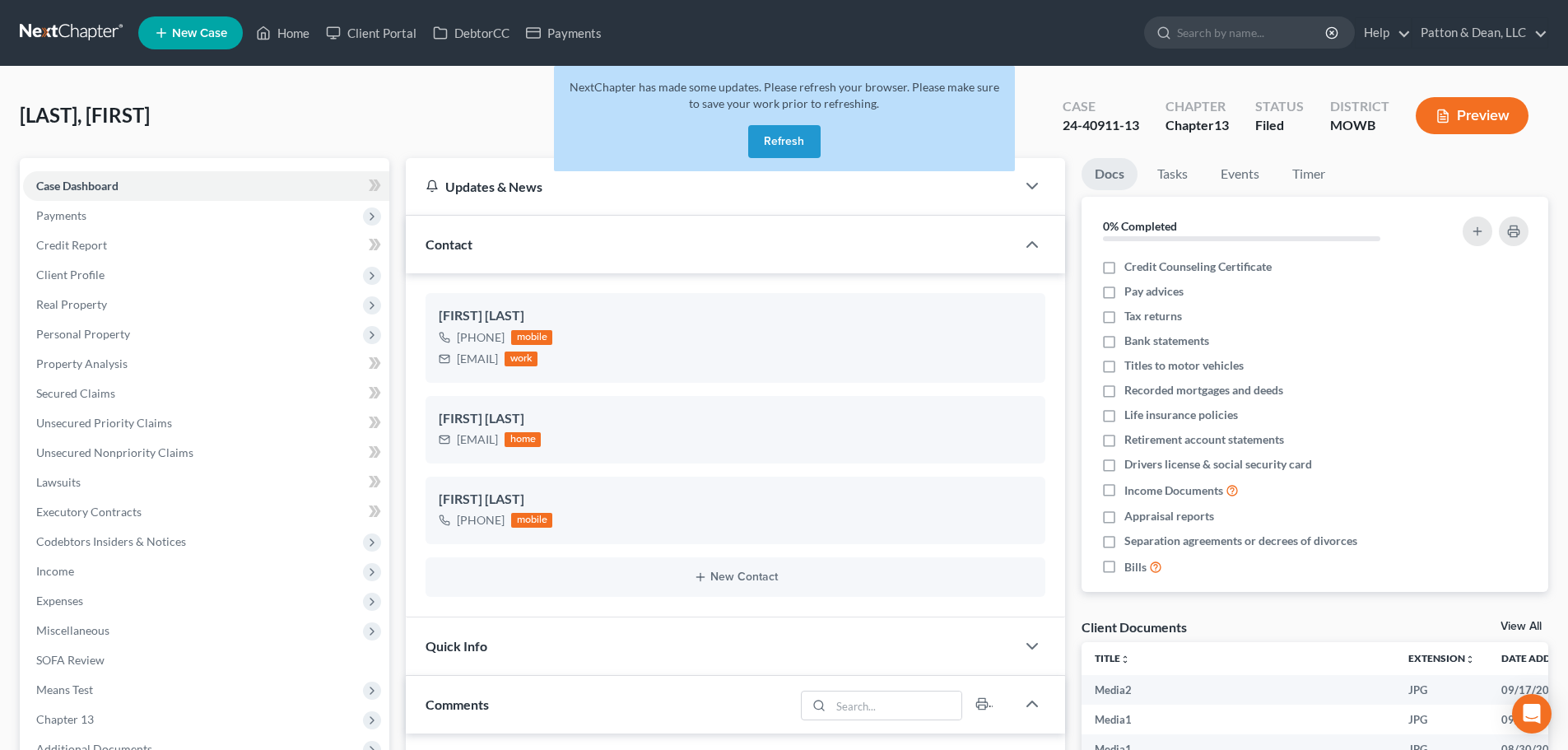select on "0" 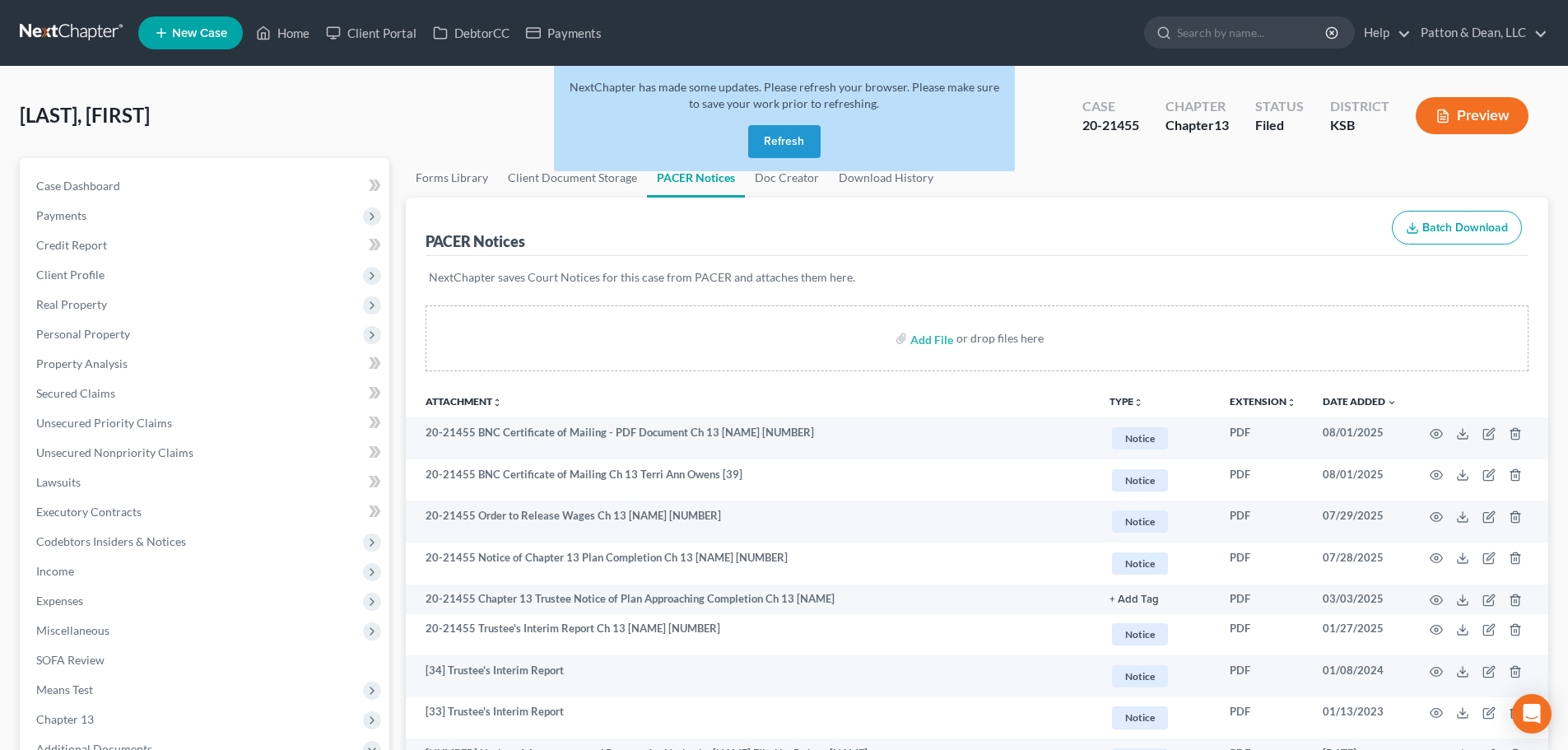 scroll, scrollTop: 0, scrollLeft: 0, axis: both 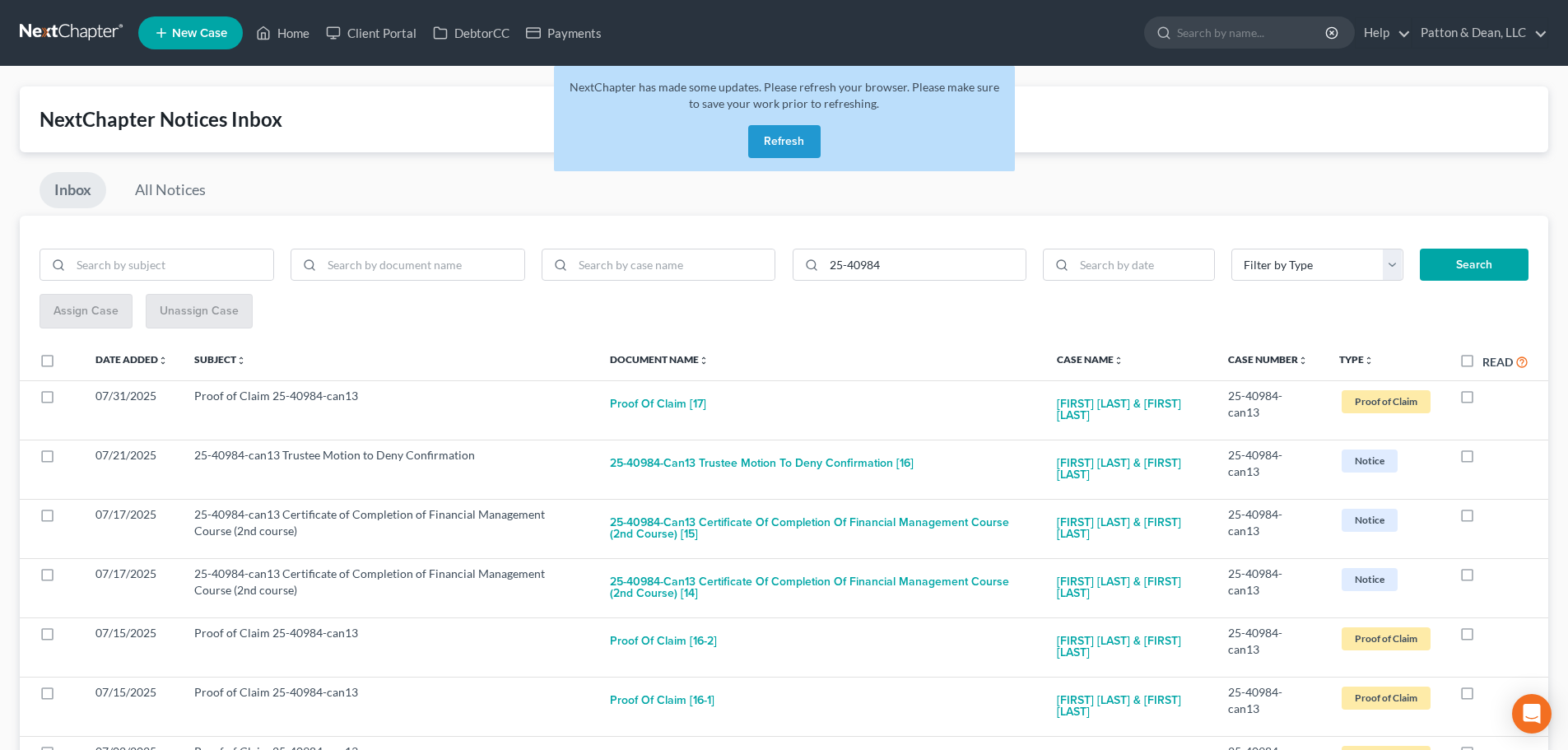 click on "Refresh" at bounding box center [784, 142] 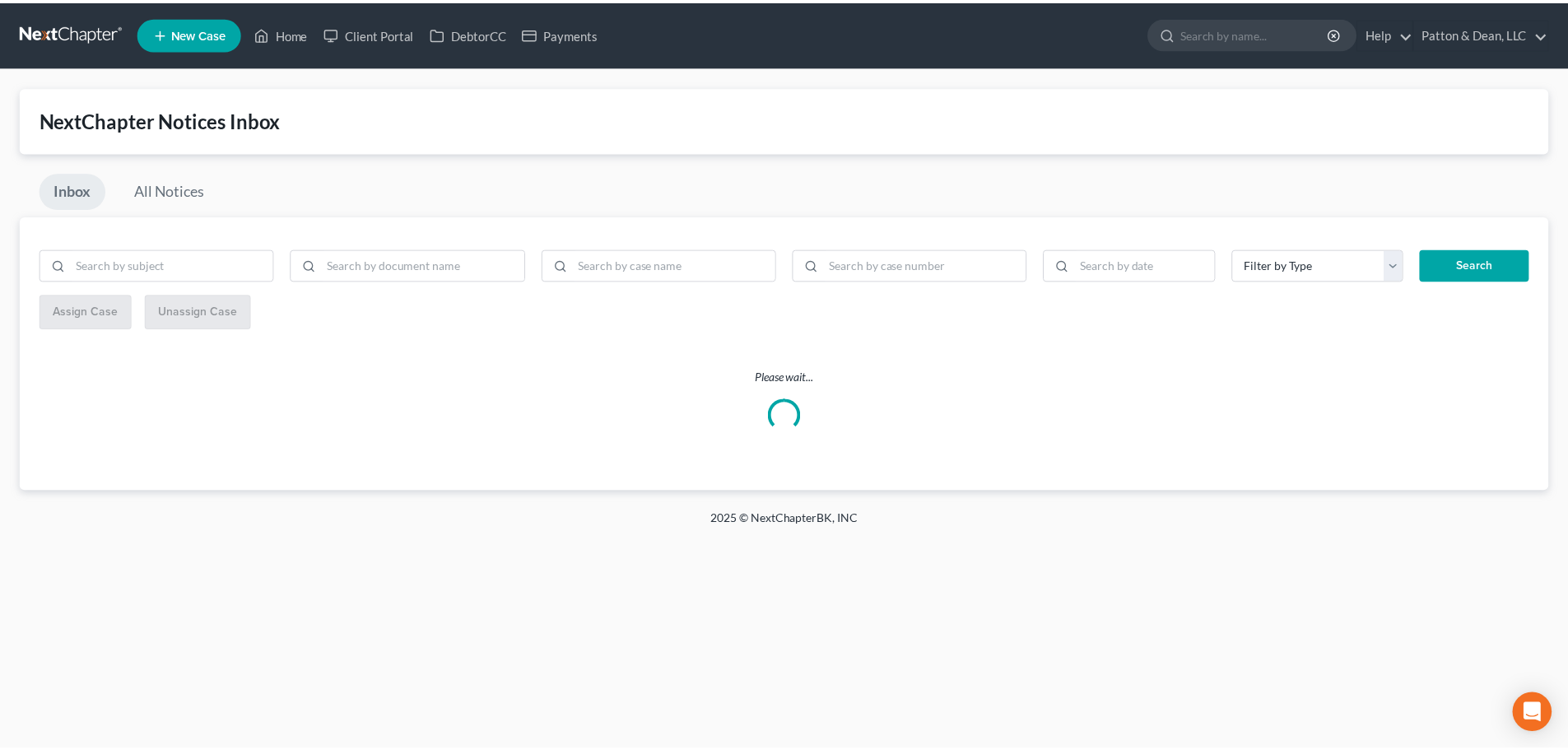 scroll, scrollTop: 0, scrollLeft: 0, axis: both 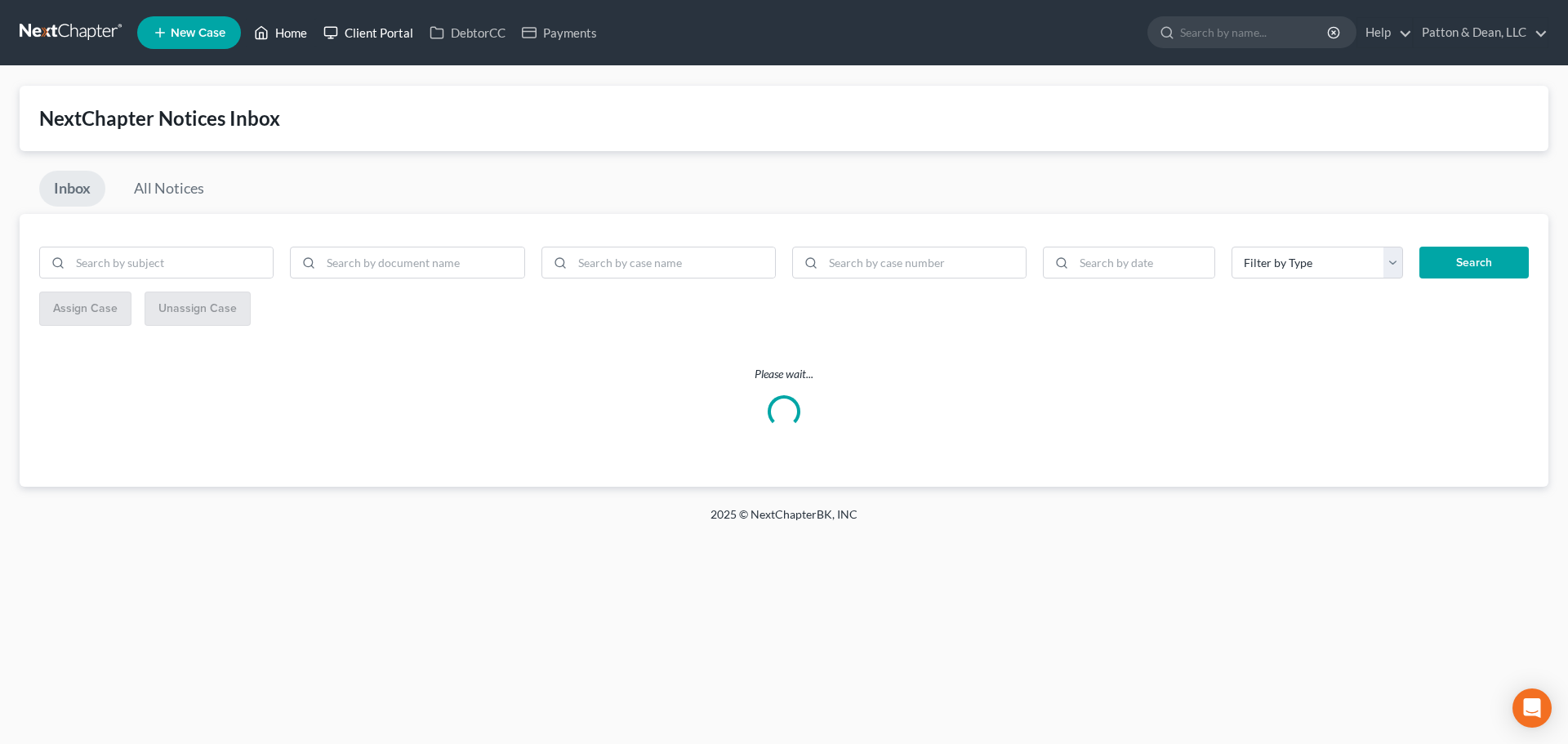 click on "Home" at bounding box center [280, 33] 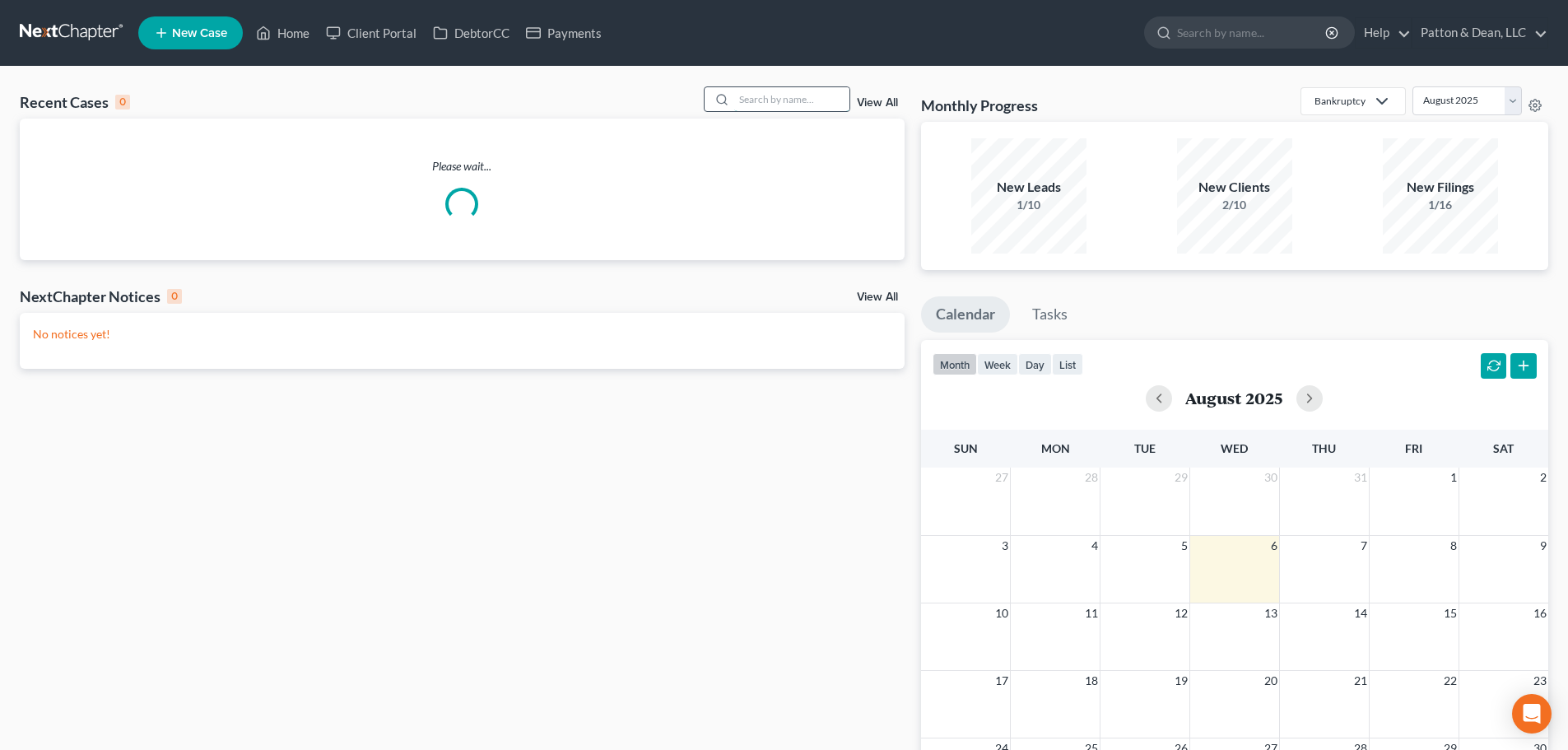 click at bounding box center (792, 99) 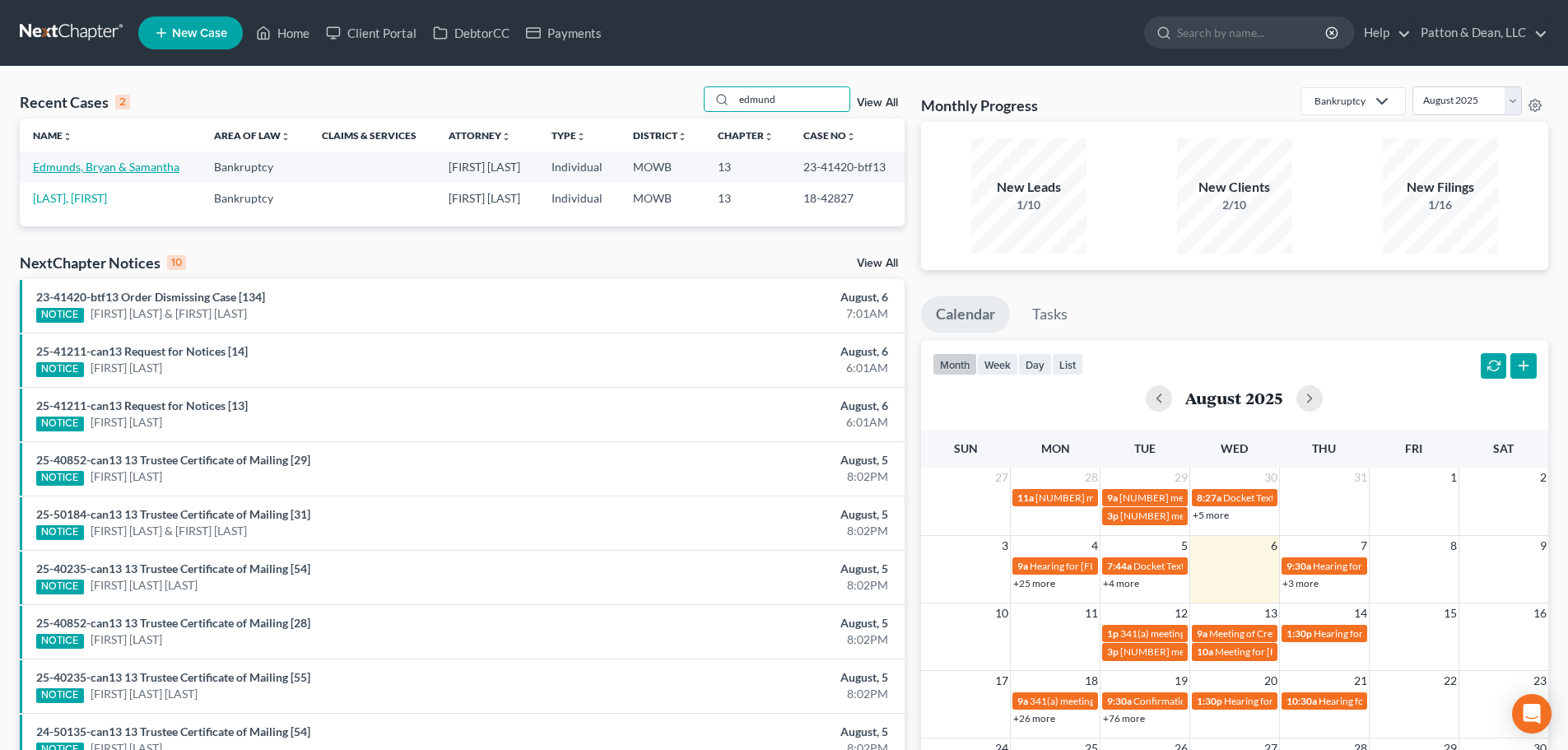 type on "edmund" 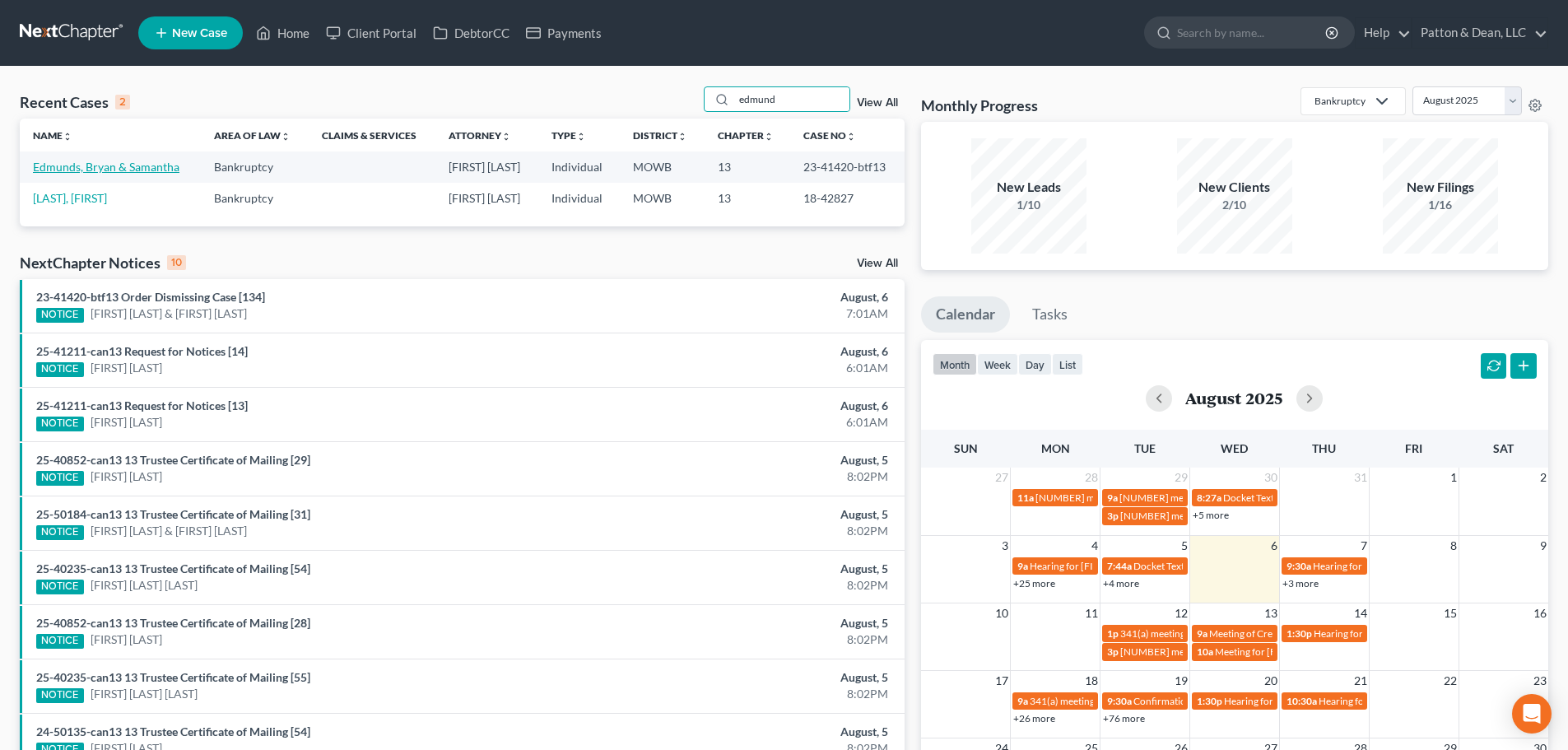 click on "Edmunds, Bryan & Samantha" at bounding box center [106, 166] 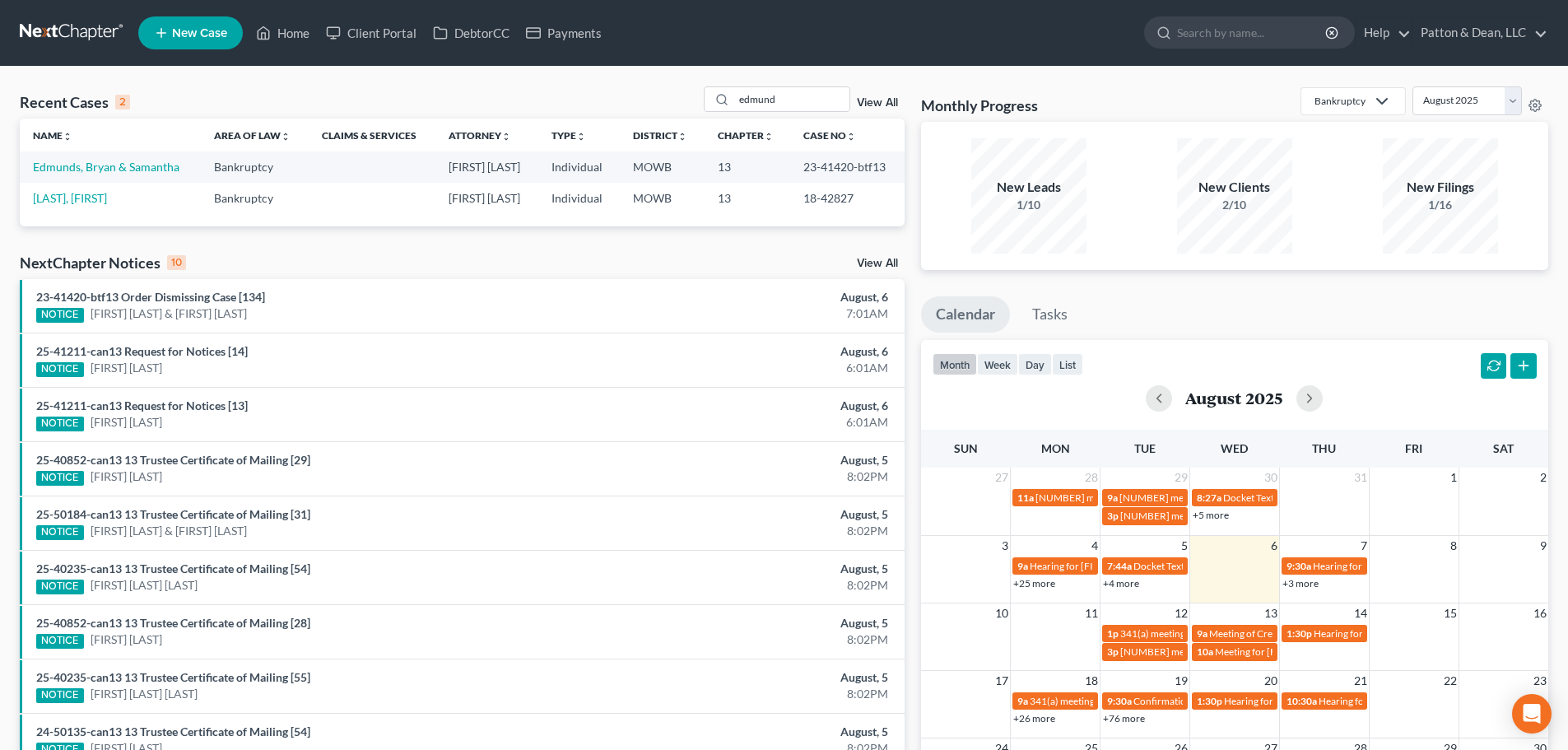 select on "6" 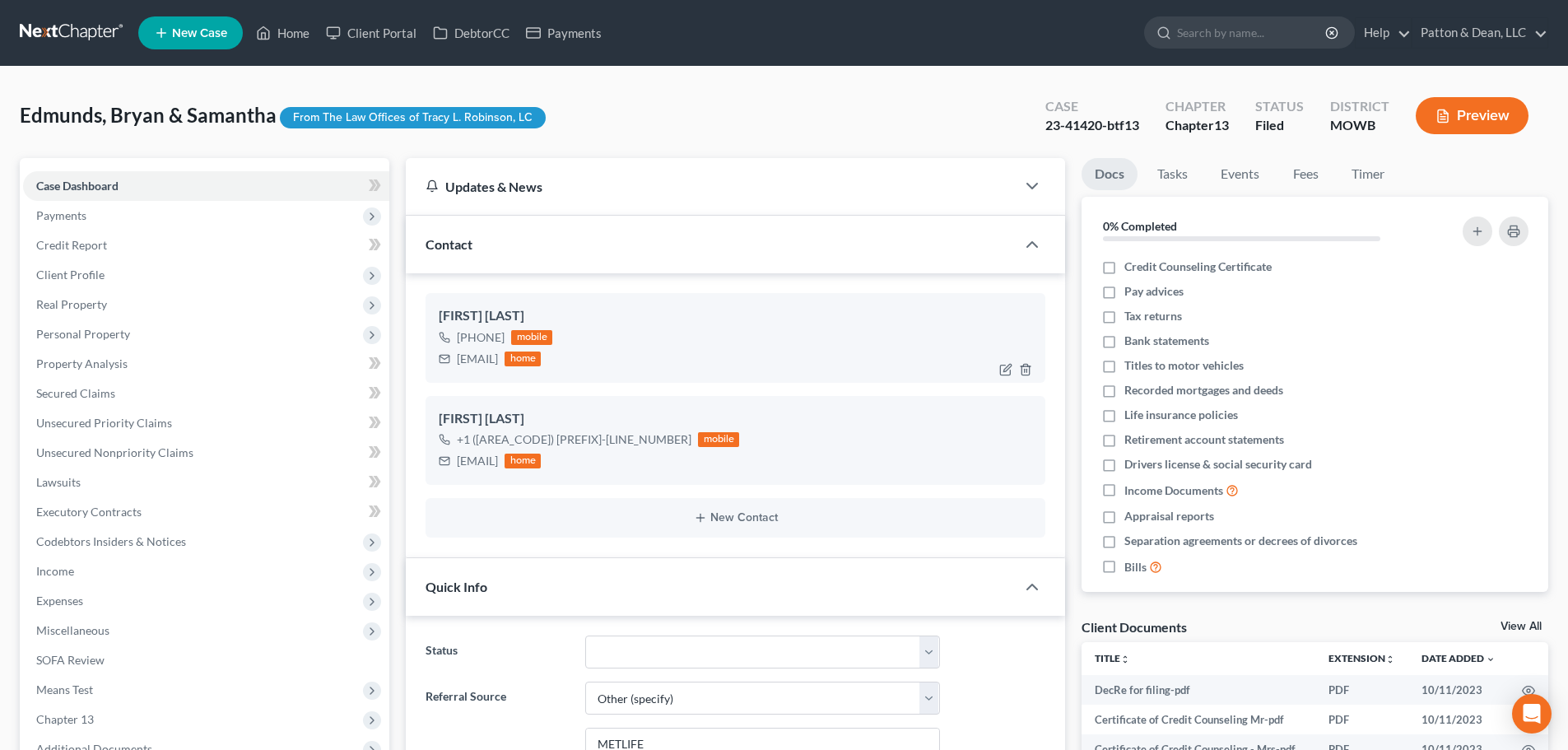 scroll, scrollTop: 21, scrollLeft: 0, axis: vertical 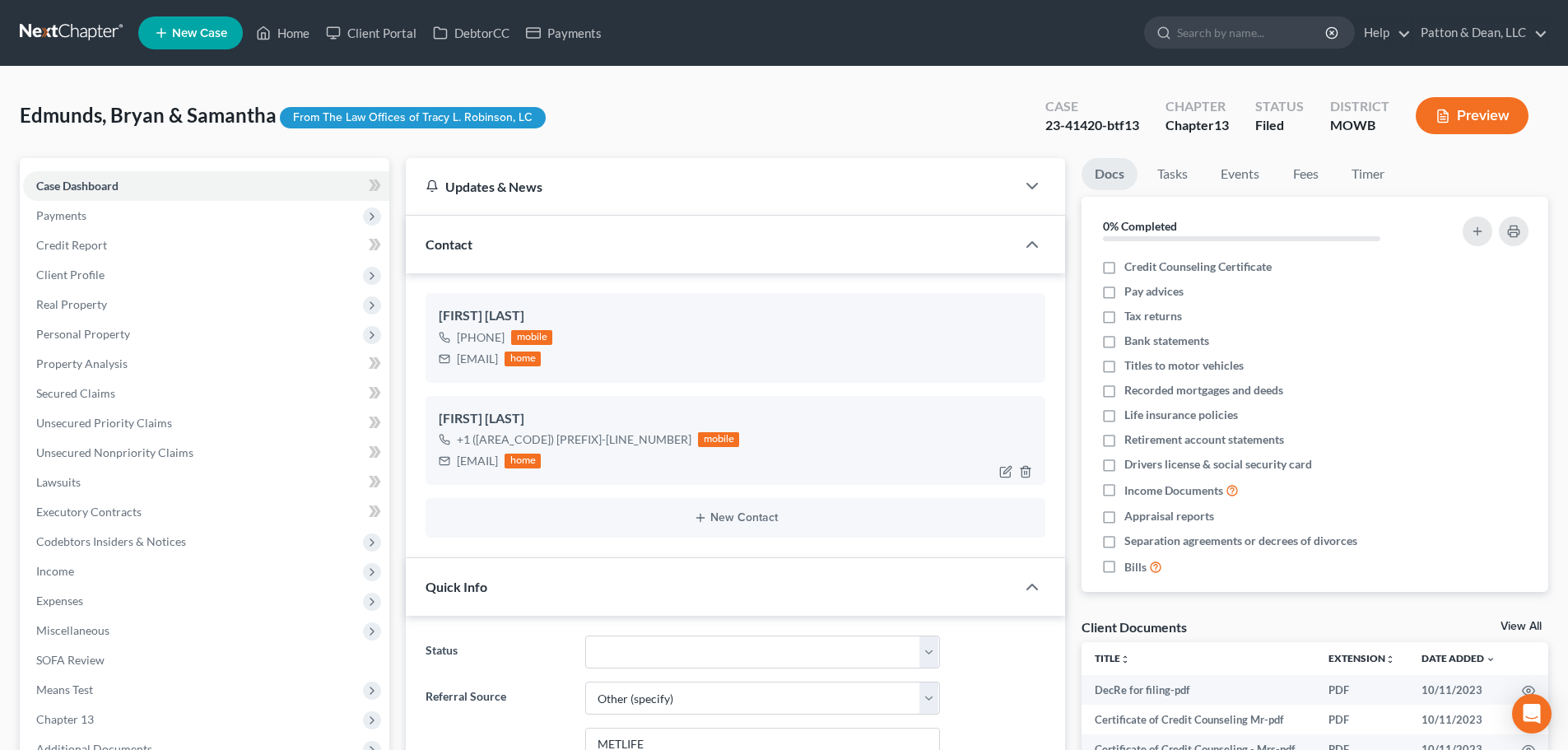drag, startPoint x: 587, startPoint y: 462, endPoint x: 463, endPoint y: 453, distance: 124.32618 